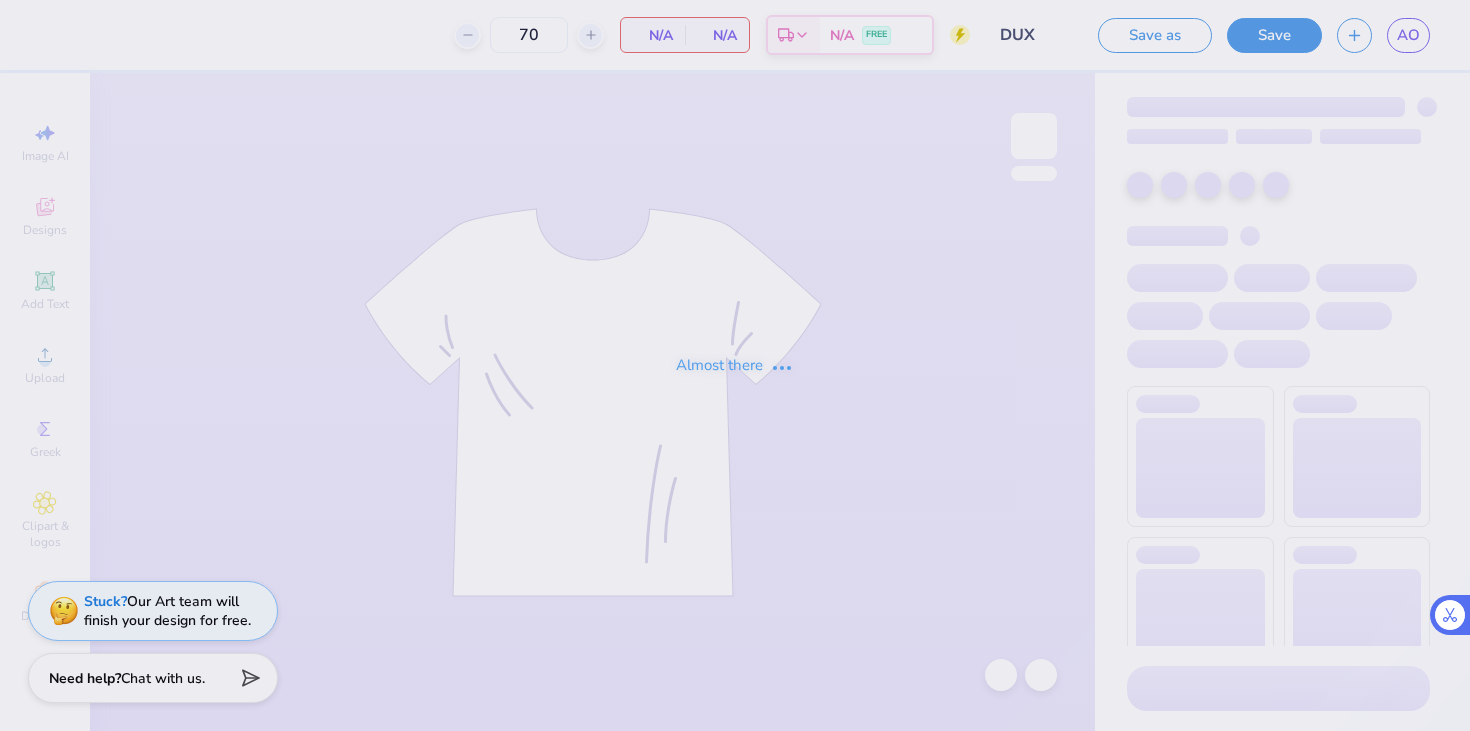 scroll, scrollTop: 0, scrollLeft: 0, axis: both 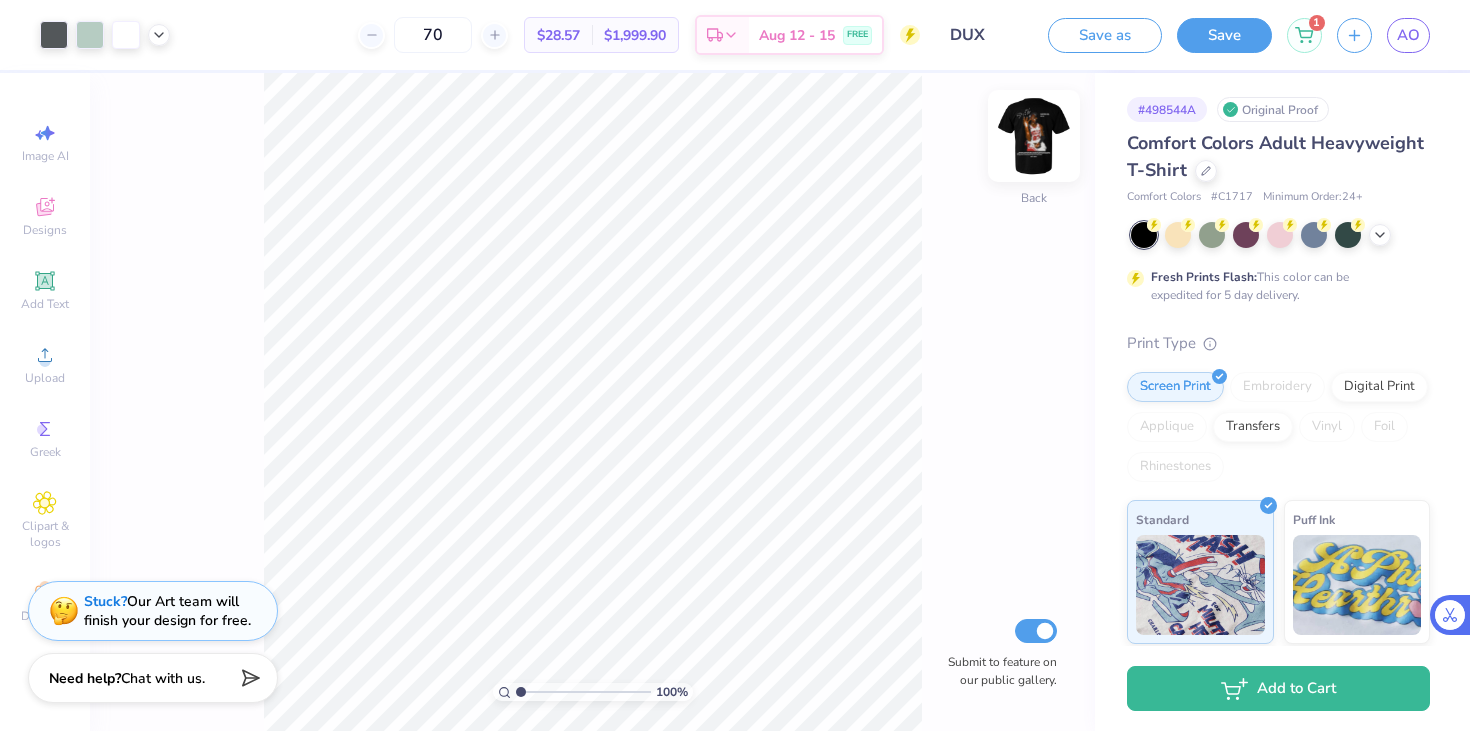 click at bounding box center [1034, 136] 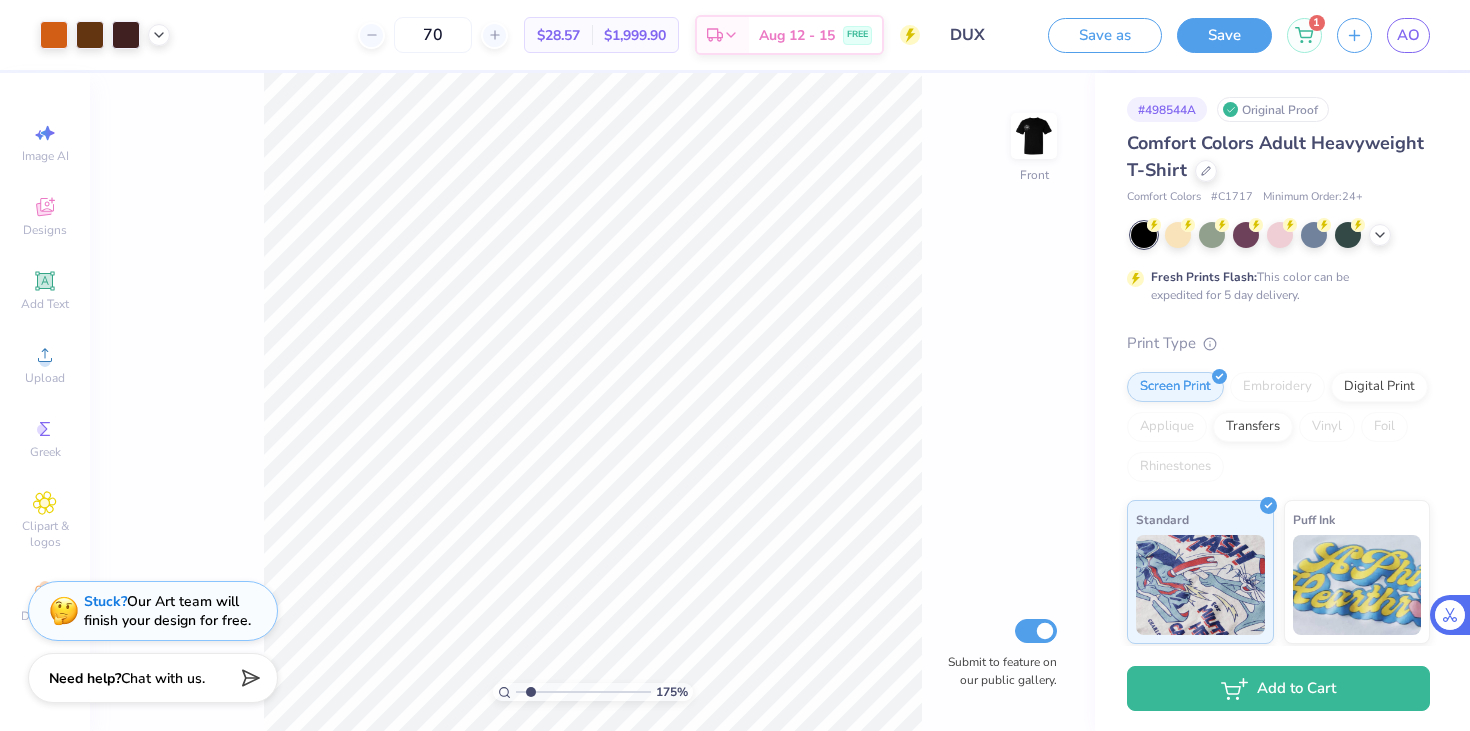 drag, startPoint x: 519, startPoint y: 691, endPoint x: 531, endPoint y: 692, distance: 12.0415945 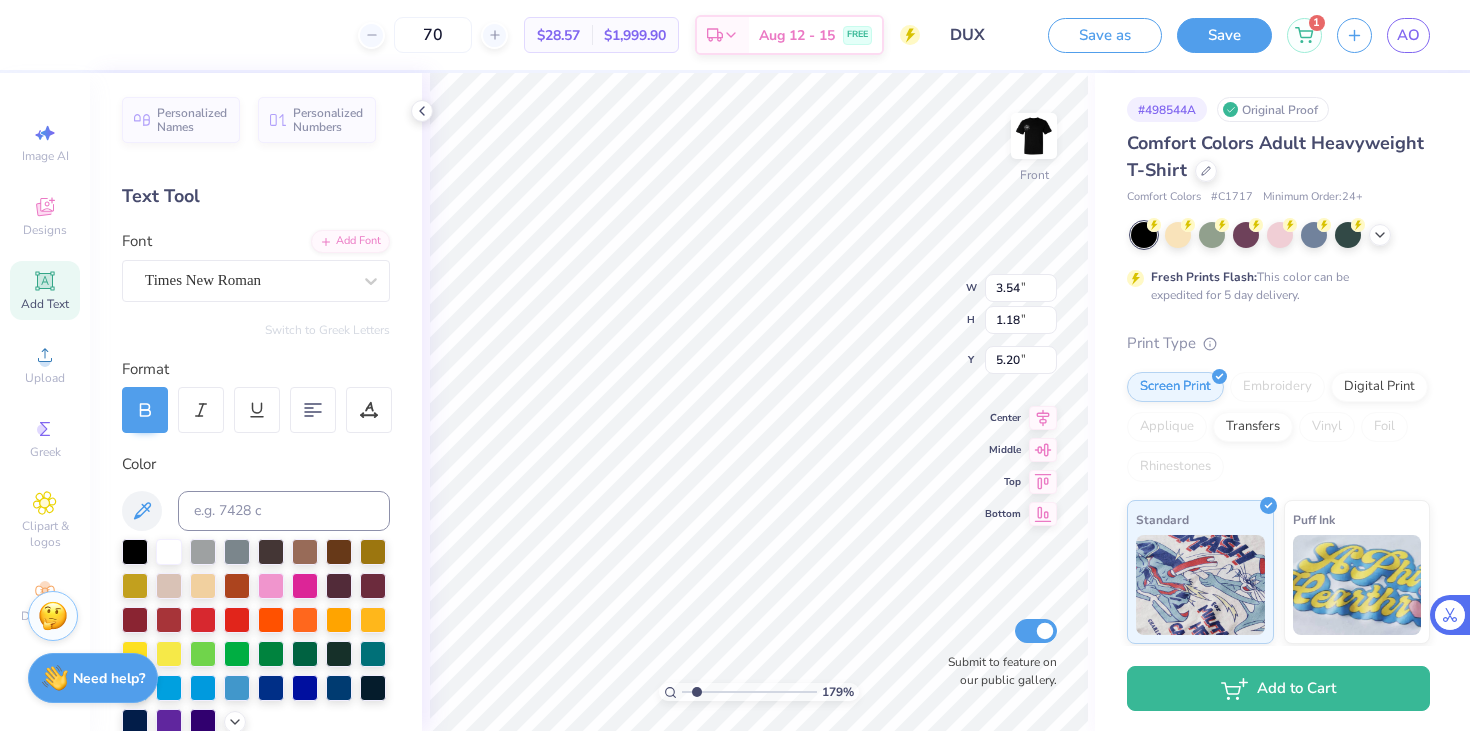 scroll, scrollTop: 0, scrollLeft: 7, axis: horizontal 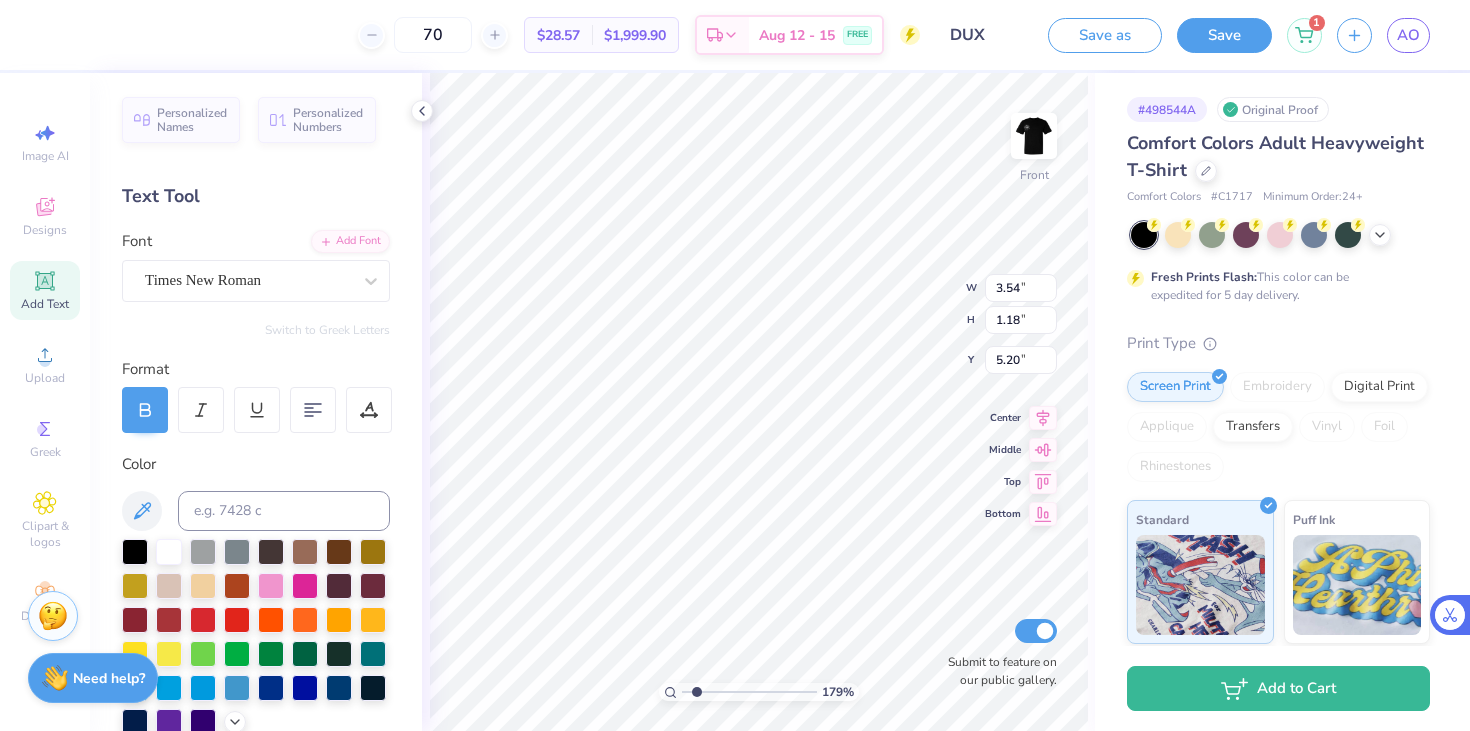 type on "z" 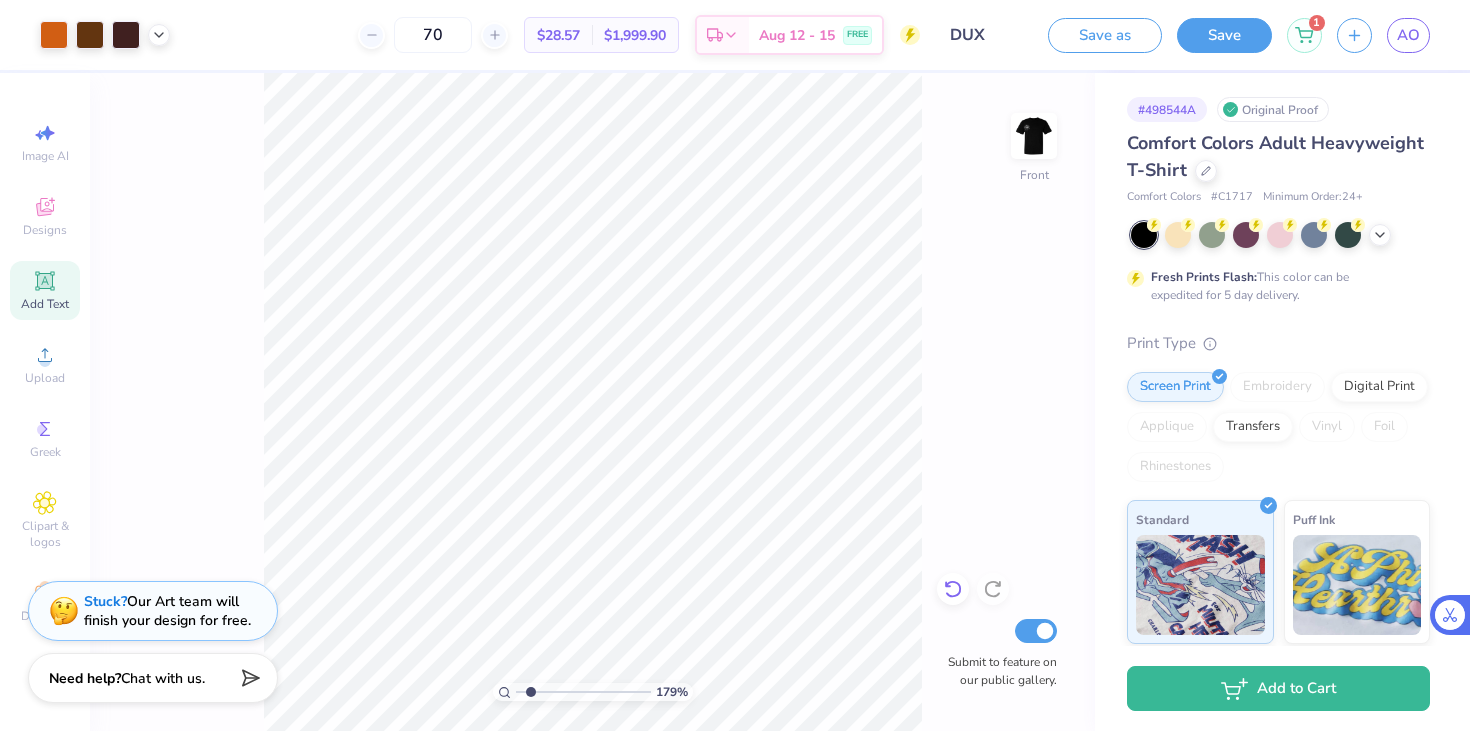 click 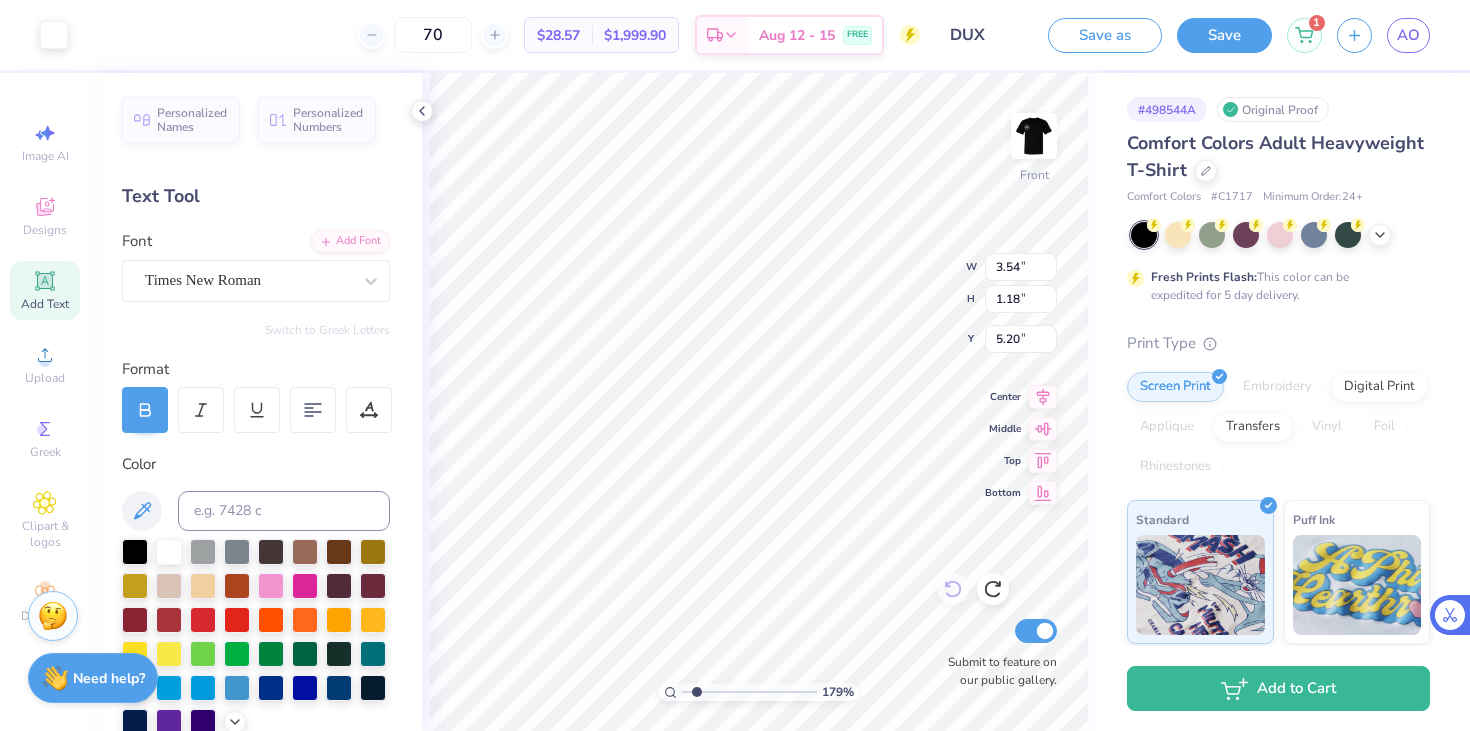 type on "3.54" 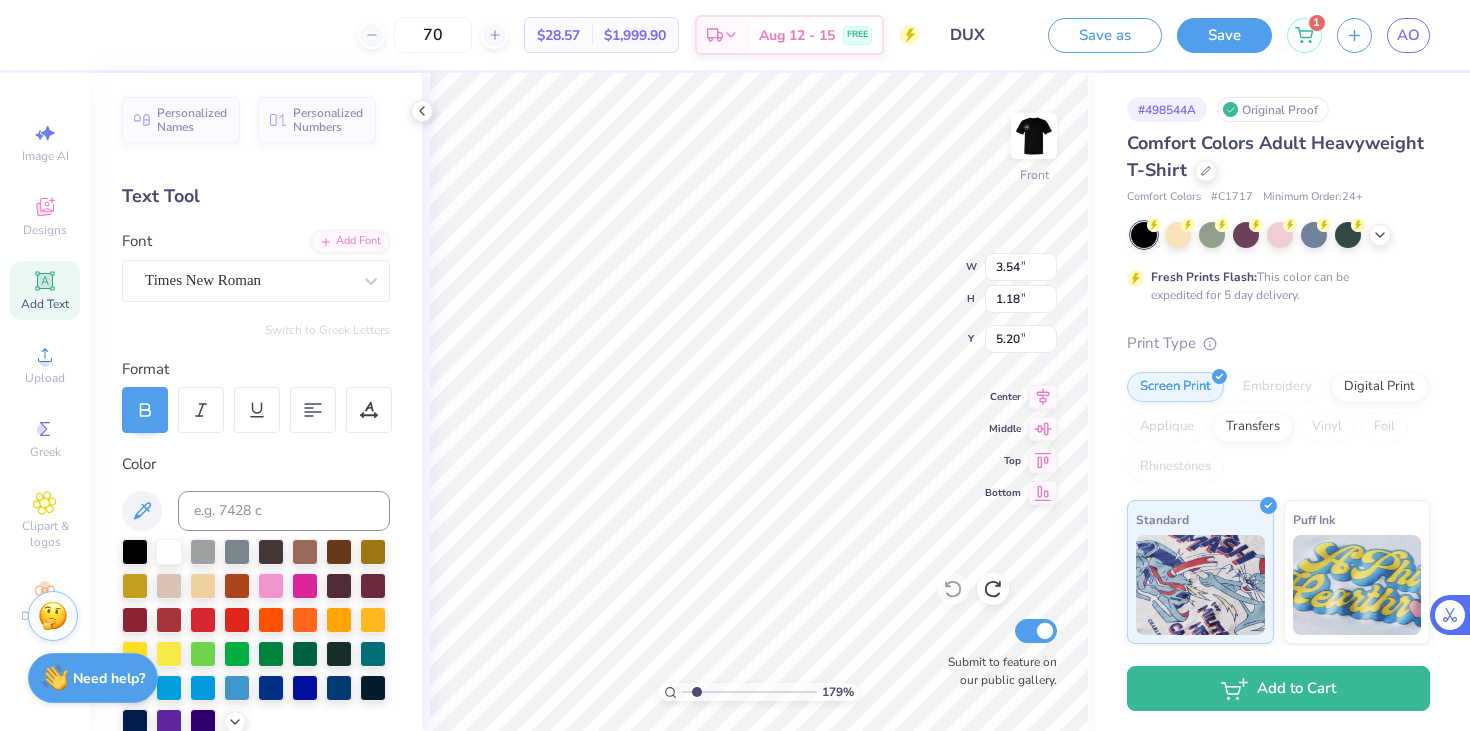scroll, scrollTop: 0, scrollLeft: 8, axis: horizontal 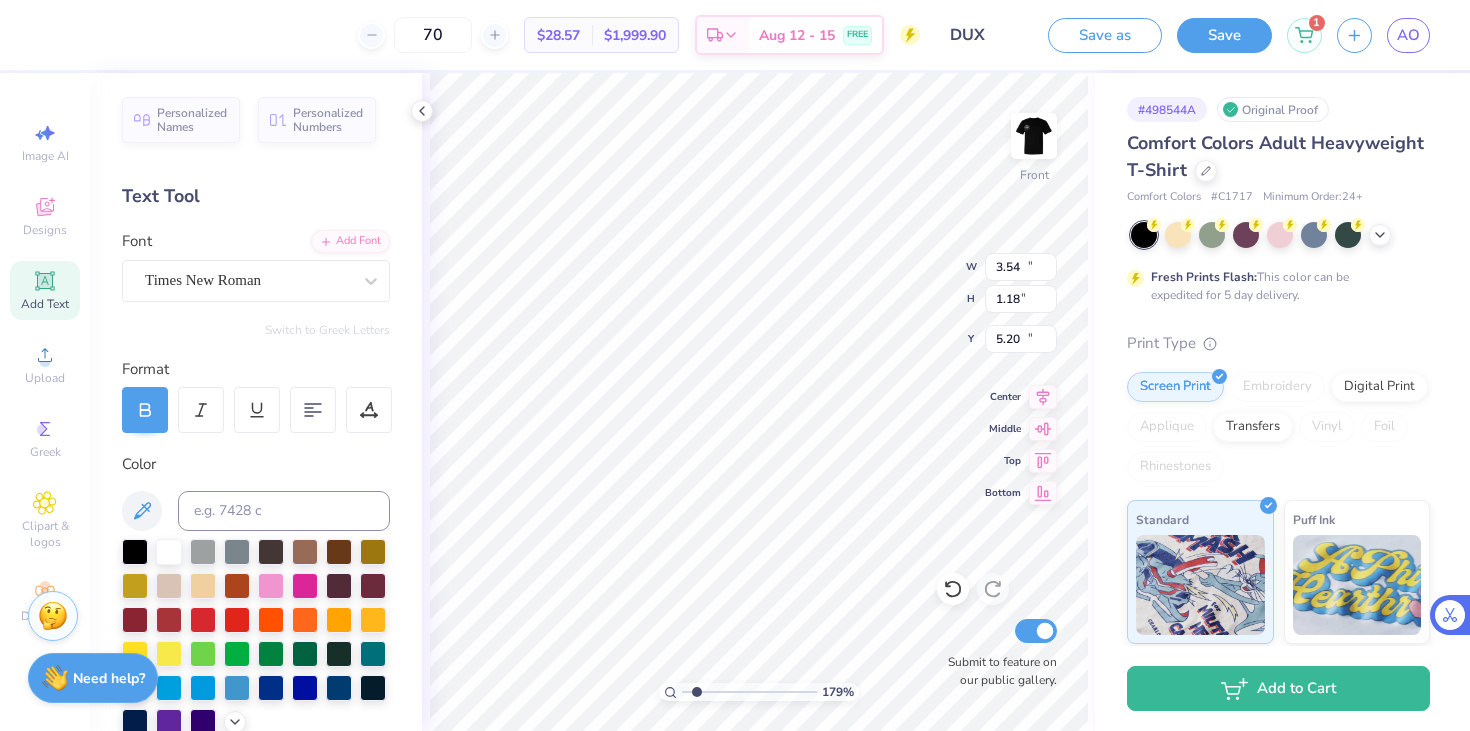 type on "12.82" 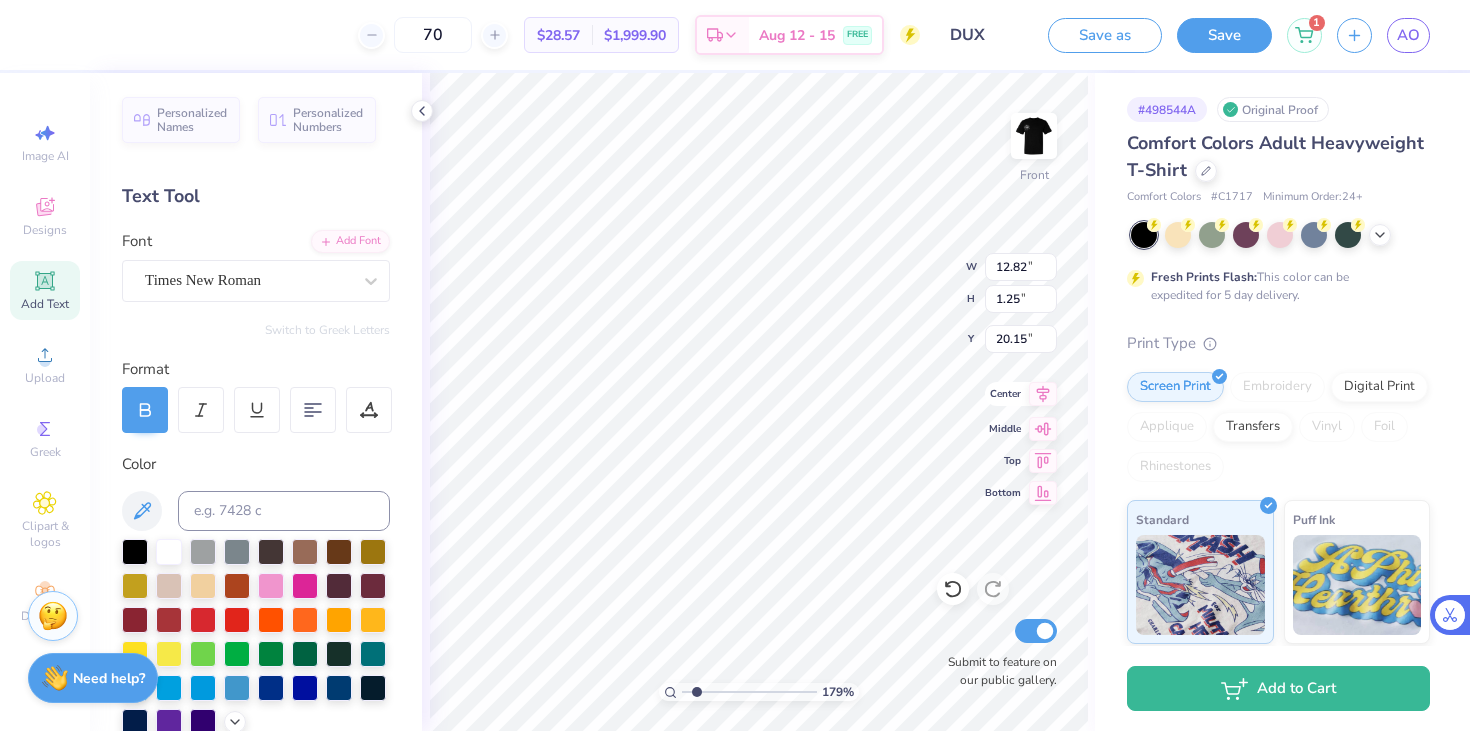 click 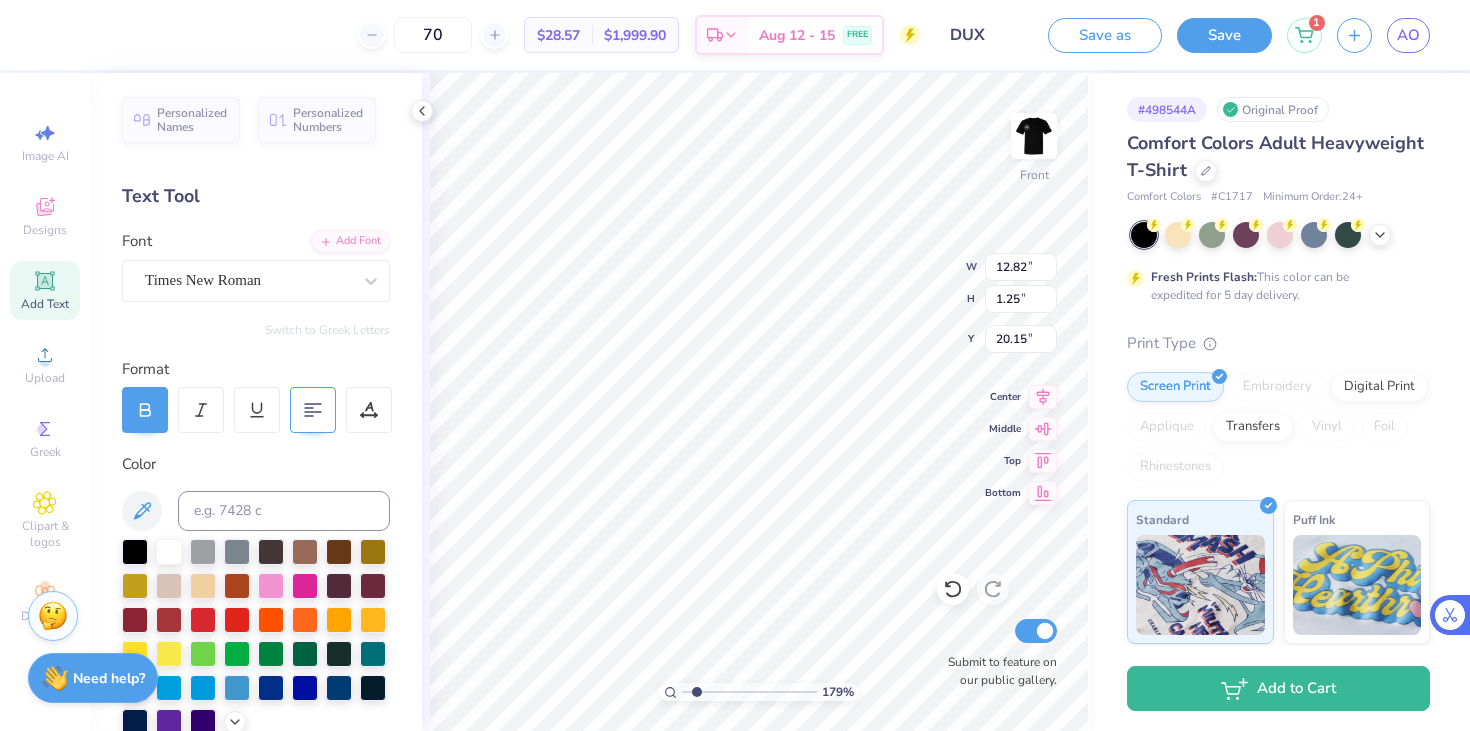 click at bounding box center (313, 410) 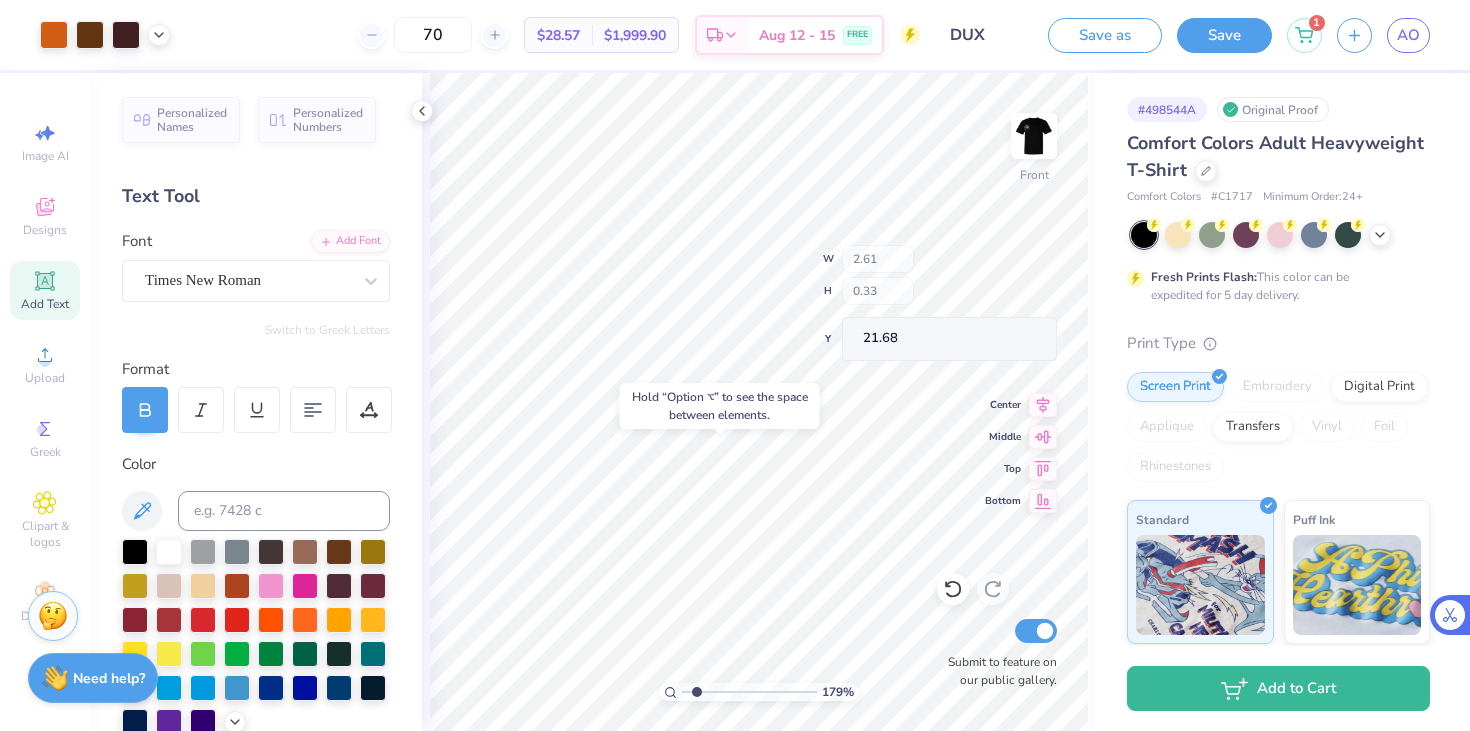 type on "21.68" 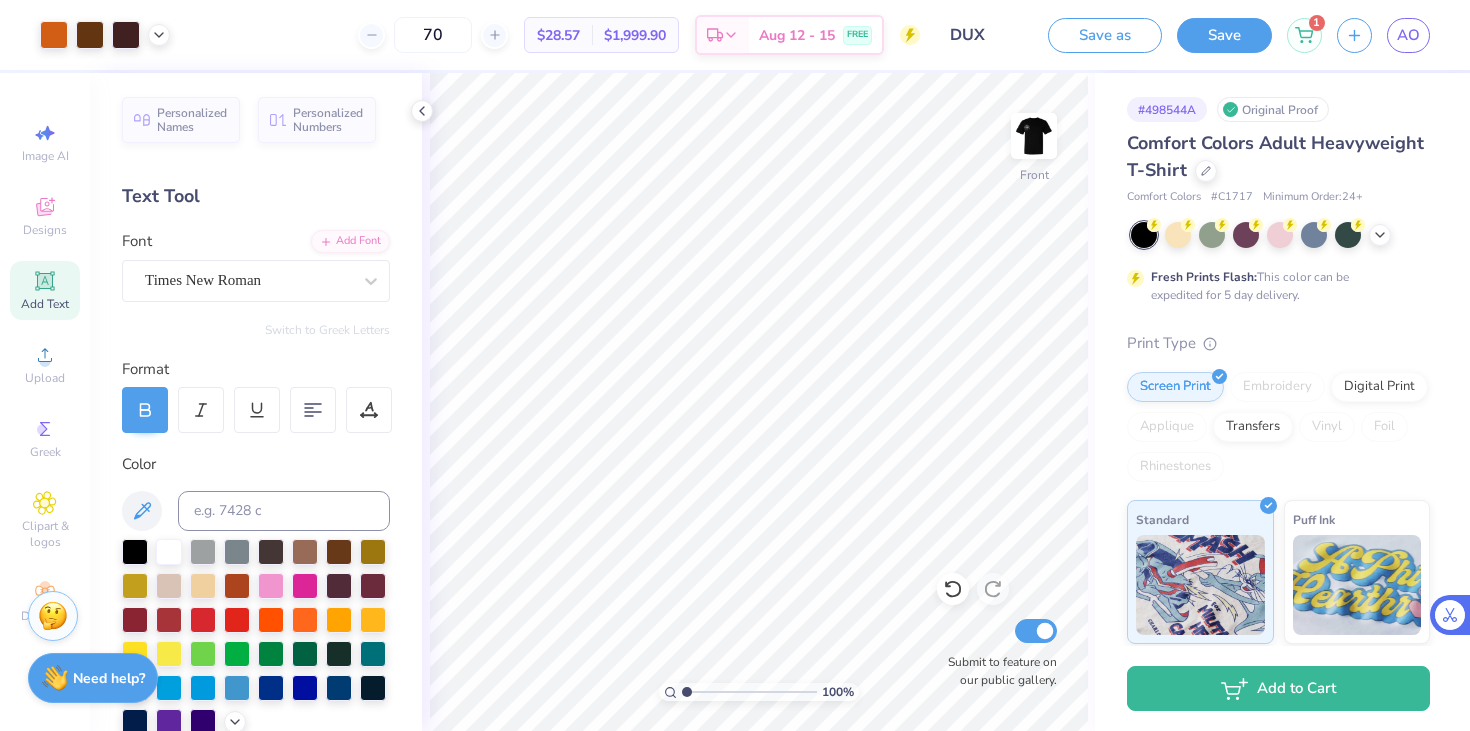 drag, startPoint x: 697, startPoint y: 691, endPoint x: 686, endPoint y: 691, distance: 11 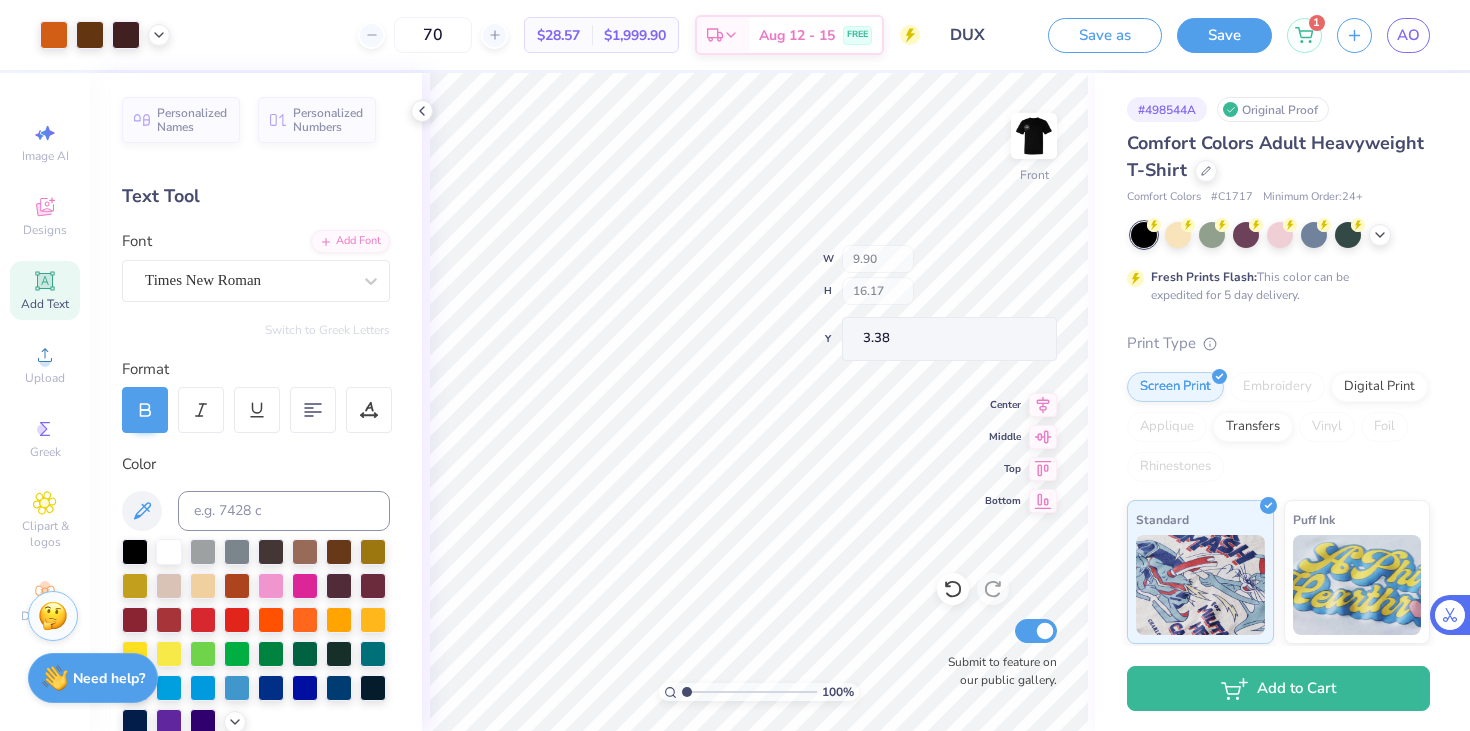 type on "3.38" 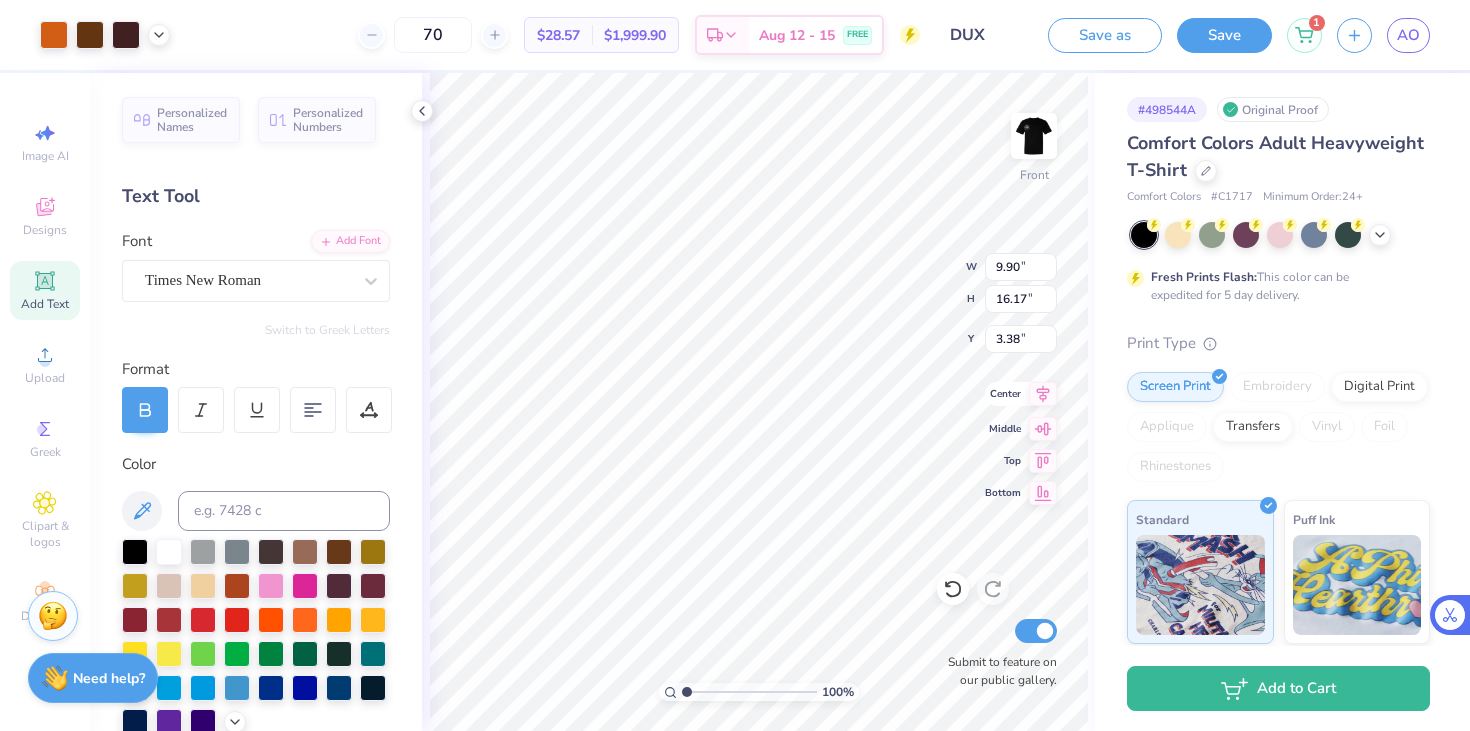 click 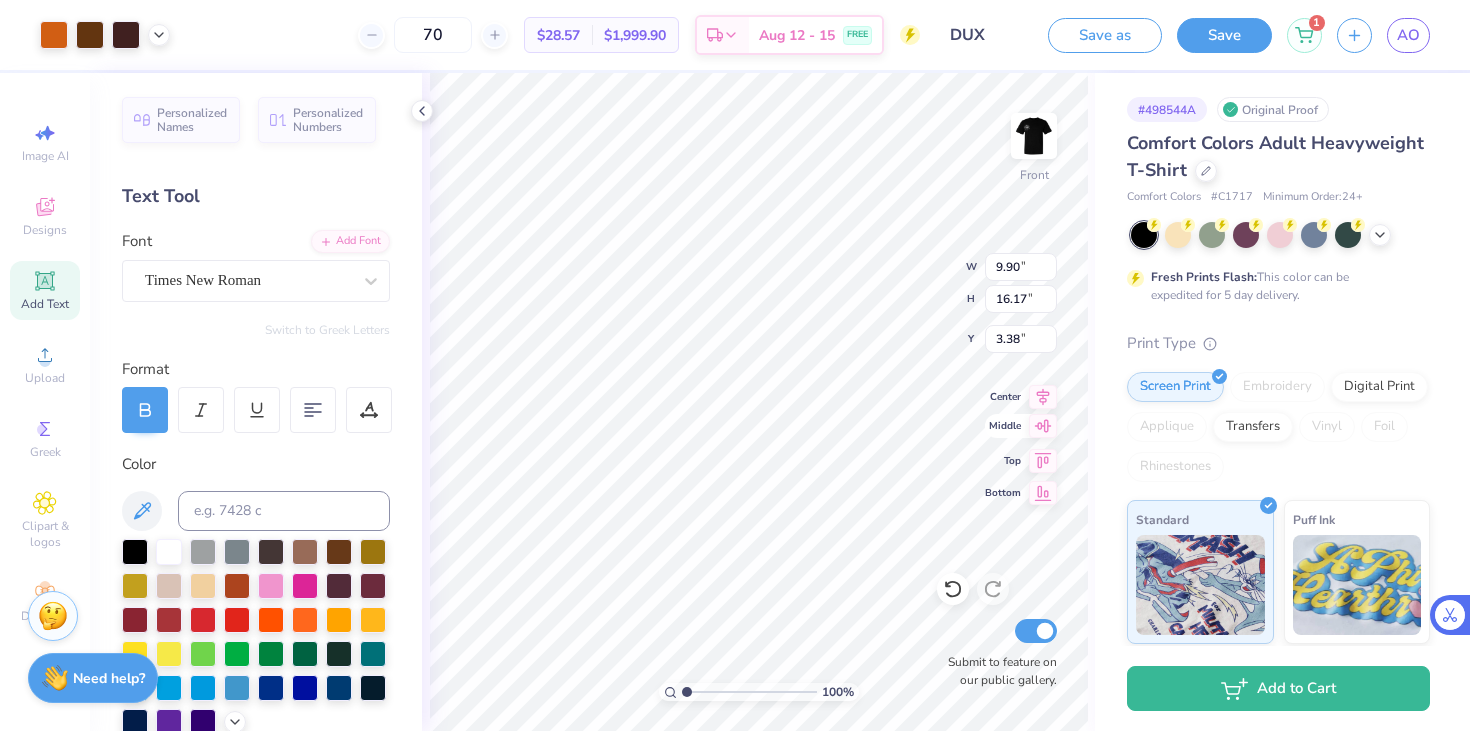 click 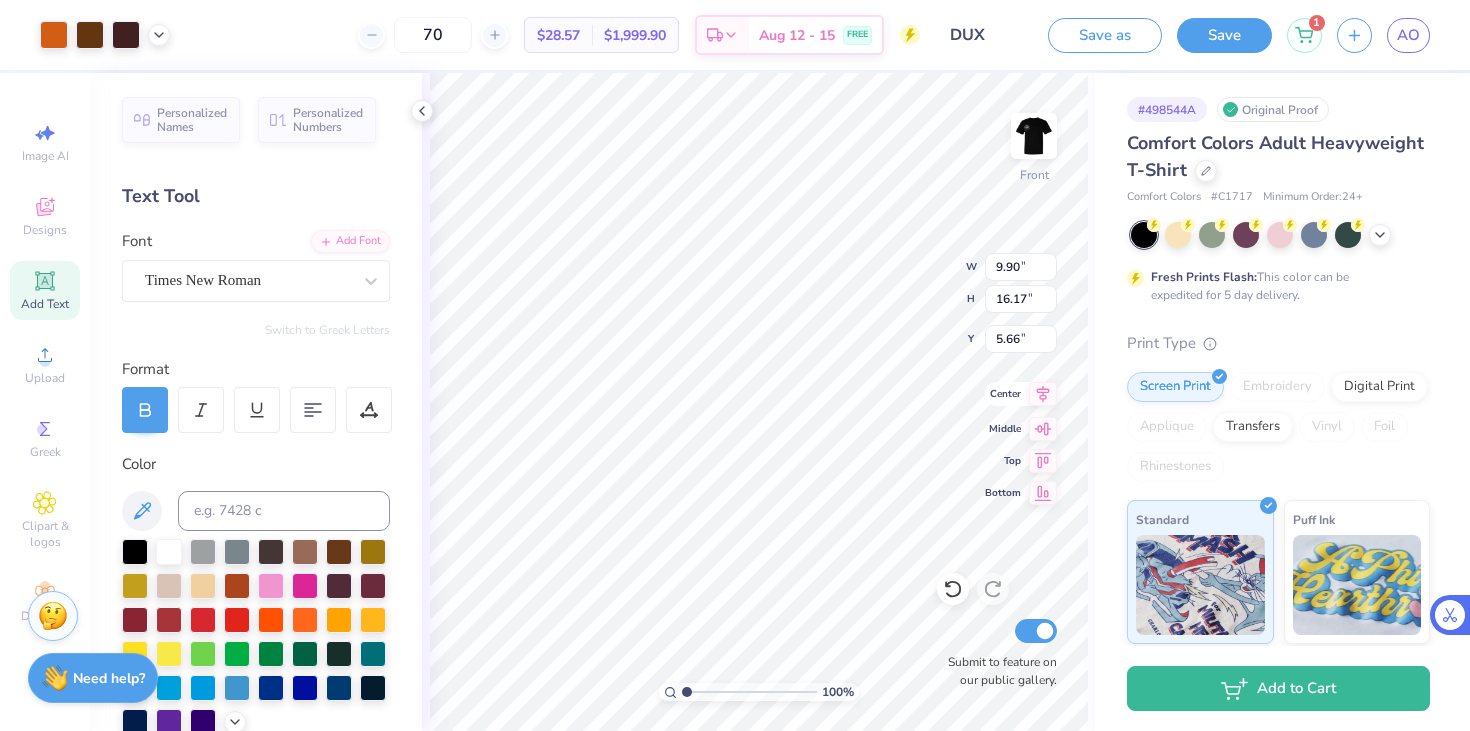 click 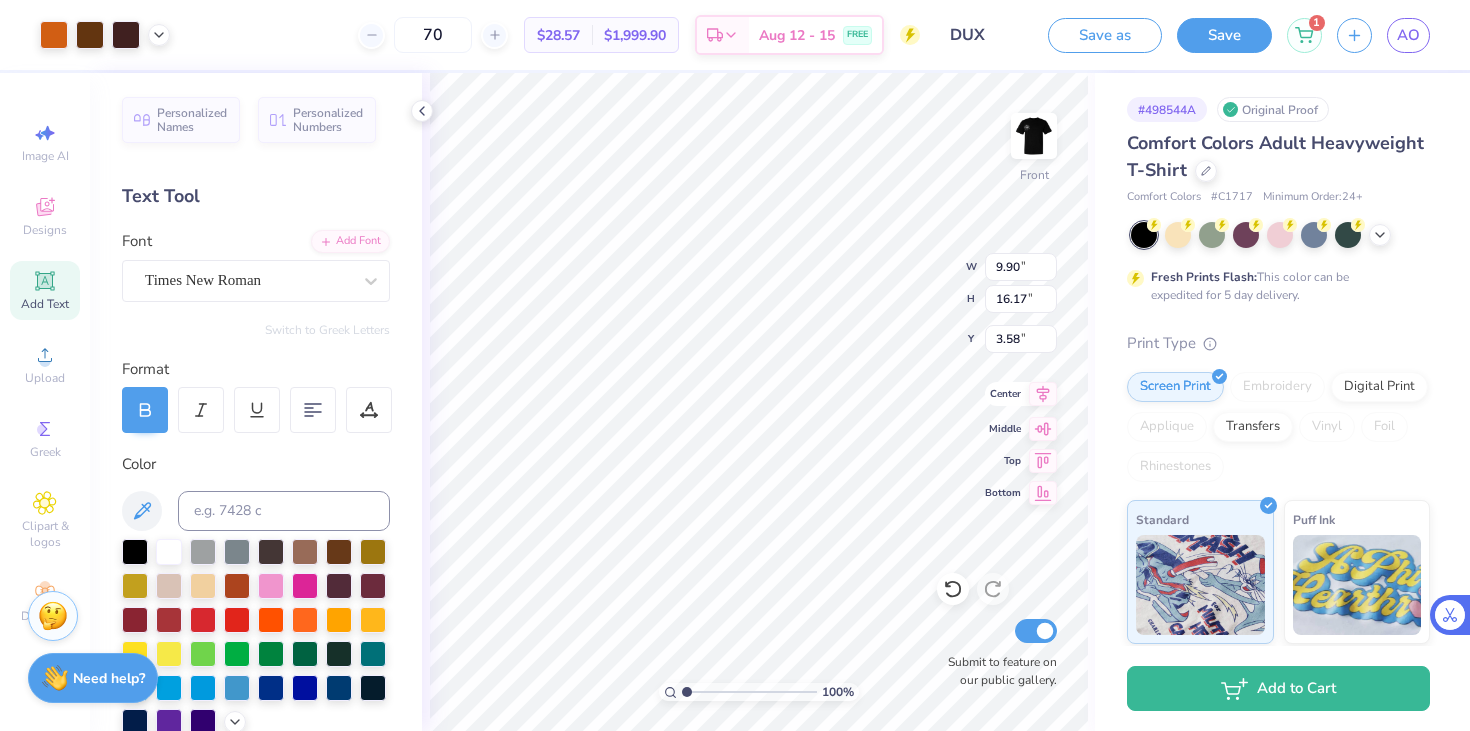 type on "3.60" 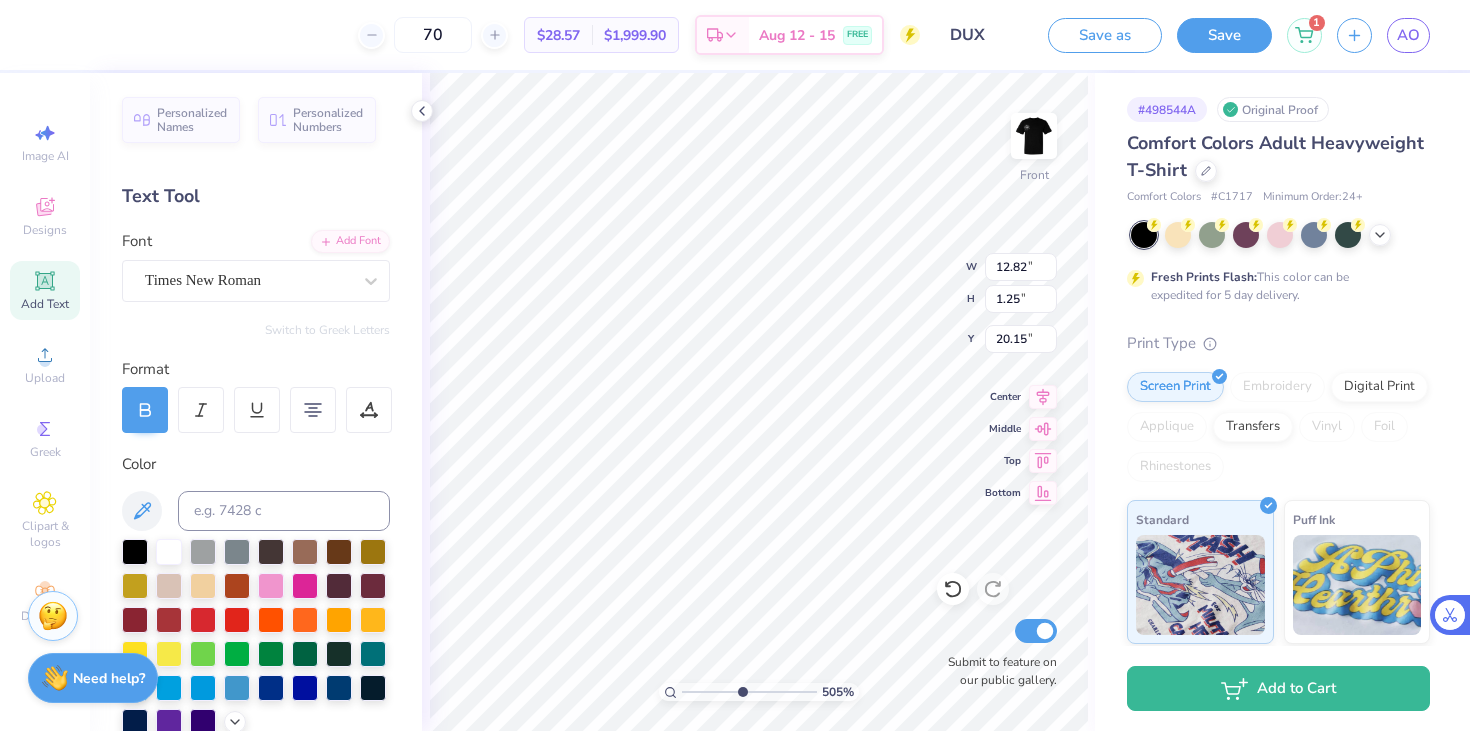 drag, startPoint x: 685, startPoint y: 691, endPoint x: 740, endPoint y: 689, distance: 55.03635 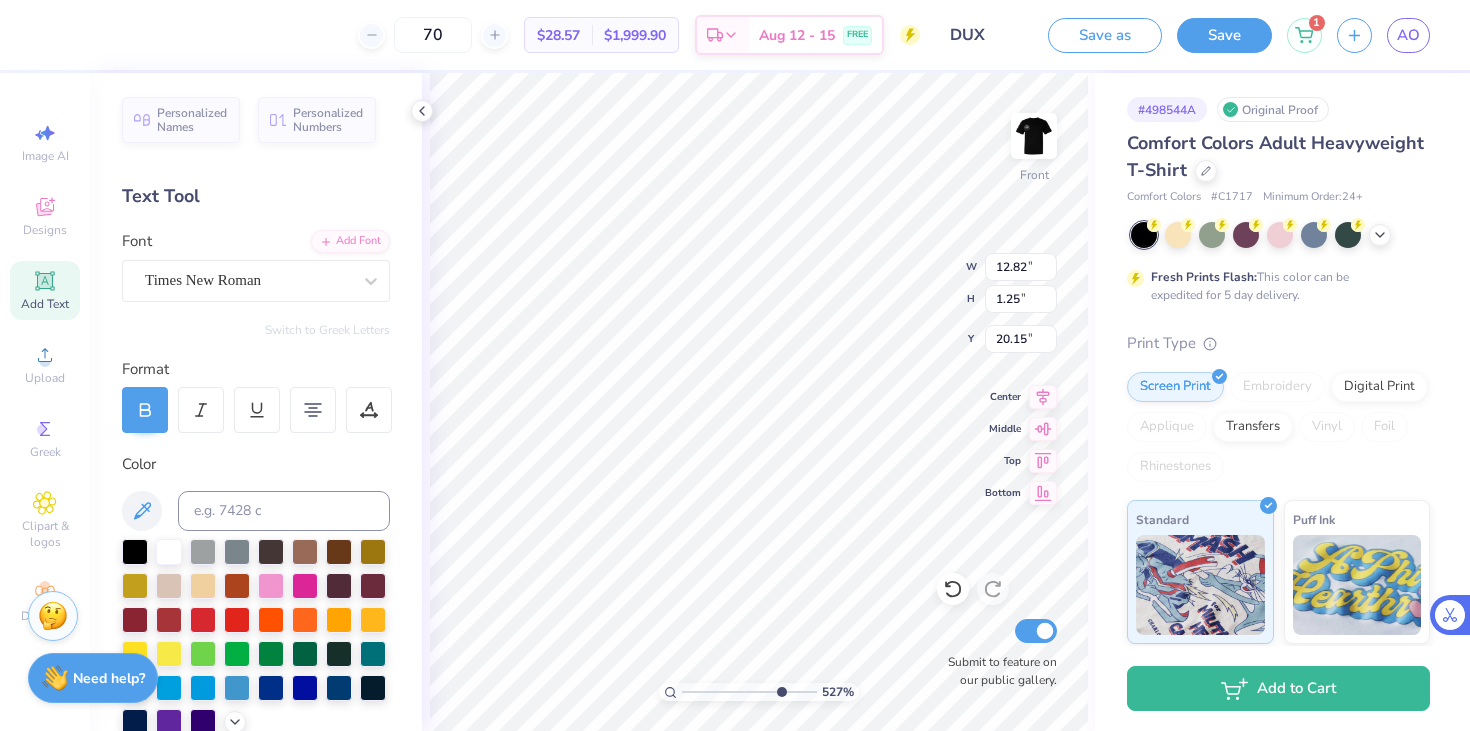 drag, startPoint x: 741, startPoint y: 689, endPoint x: 780, endPoint y: 683, distance: 39.45884 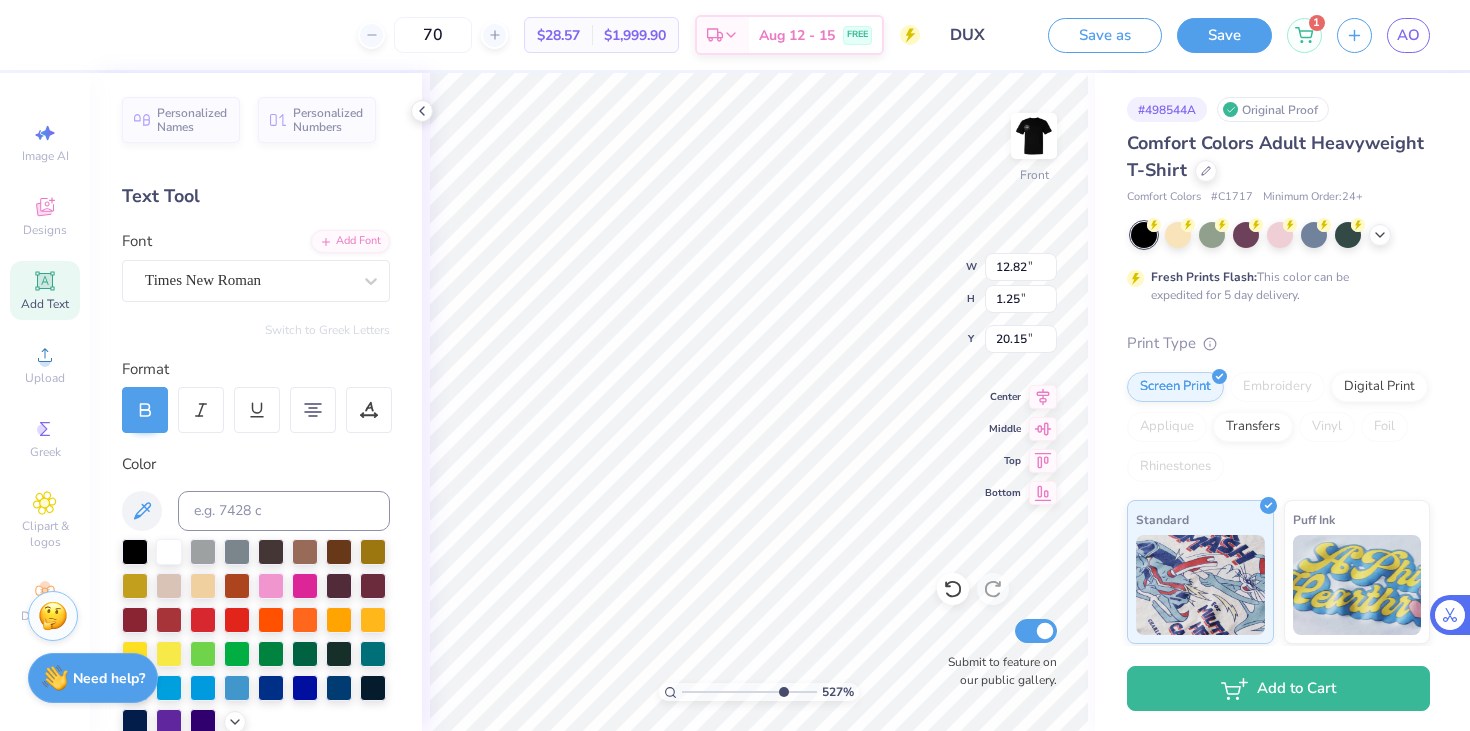 click at bounding box center [749, 692] 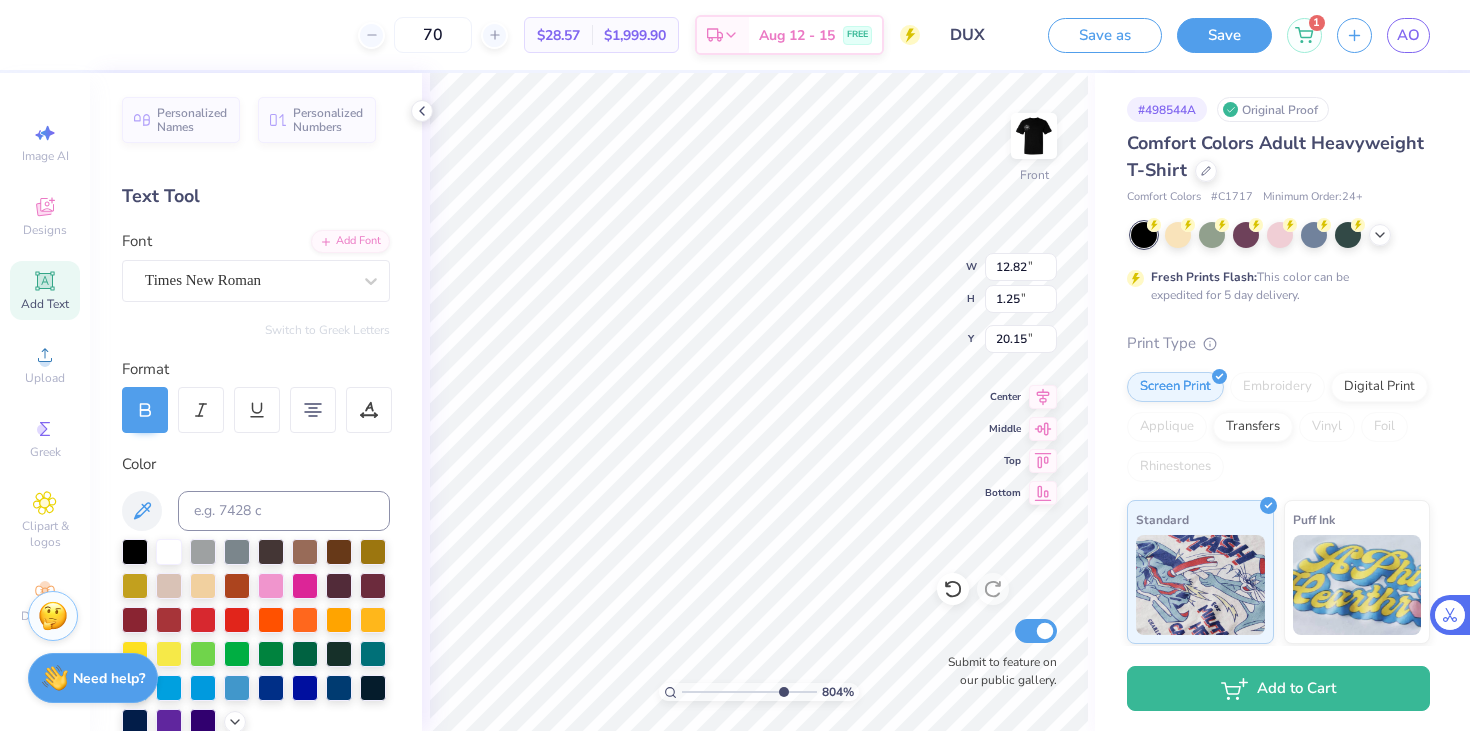 type on "5.27" 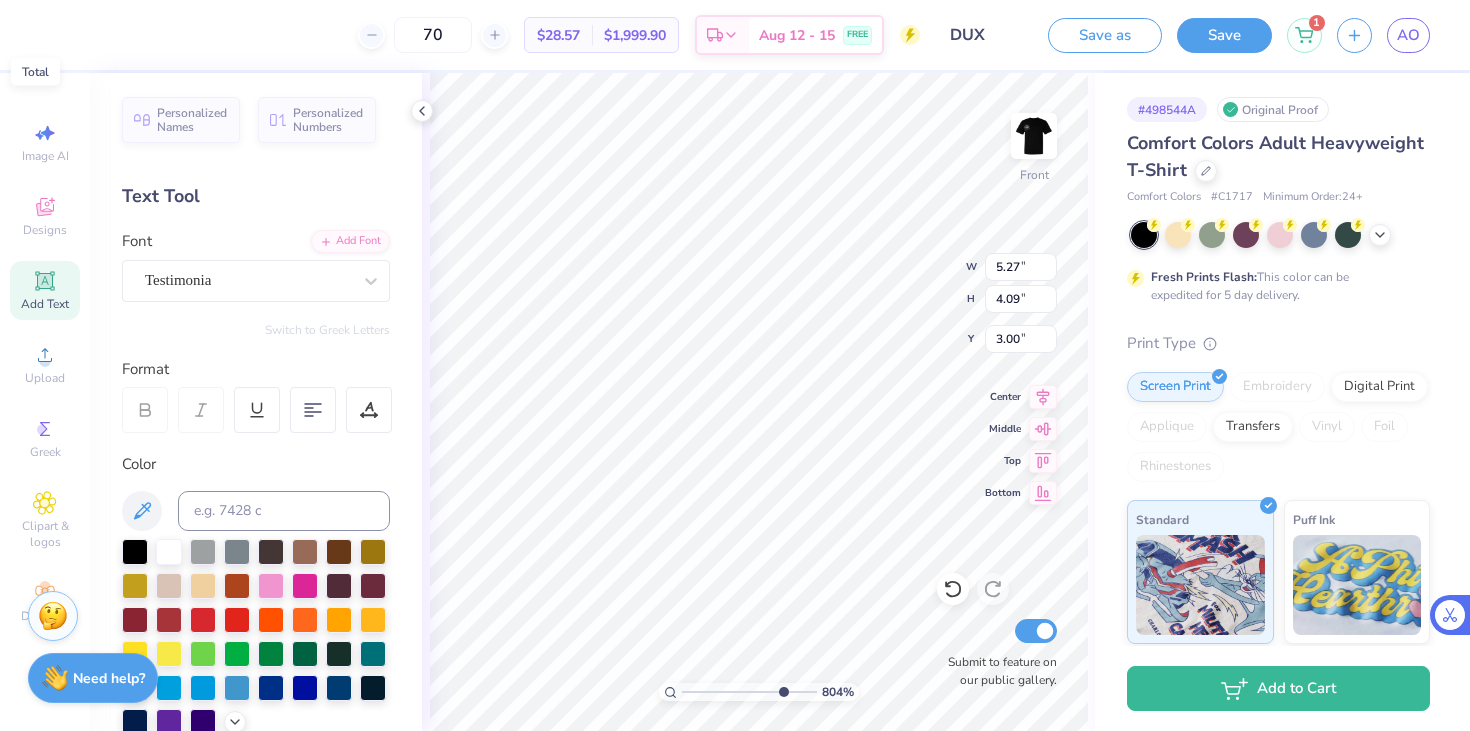 click on "70 $28.57 Per Item $1,999.90 Total Est. Delivery Aug 12 - 15 FREE Design Title DUX Save as Save 1 AO Image AI Designs Add Text Upload Greek Clipart & logos Decorate Personalized Names Personalized Numbers Text Tool Add Font Font Testimonia Switch to Greek Letters Format Color Styles Text Shape 804 % Front W 5.27 5.27 " H 4.09 4.09 " Y 3.00 3.00 " Center Middle Top Bottom Submit to feature on our public gallery. # 498544A Original Proof Comfort Colors Adult Heavyweight T-Shirt Comfort Colors # C1717 Minimum Order: 24 + Fresh Prints Flash: This color can be expedited for 5 day delivery. Print Type Screen Print Embroidery Digital Print Applique Transfers Vinyl Foil Rhinestones Standard Puff Ink Neon Ink Metallic & Glitter Ink Glow in the Dark Ink Water based Ink Add to Cart Stuck? Our Art team will finish your design for free. Need help? Chat with us." at bounding box center [735, 365] 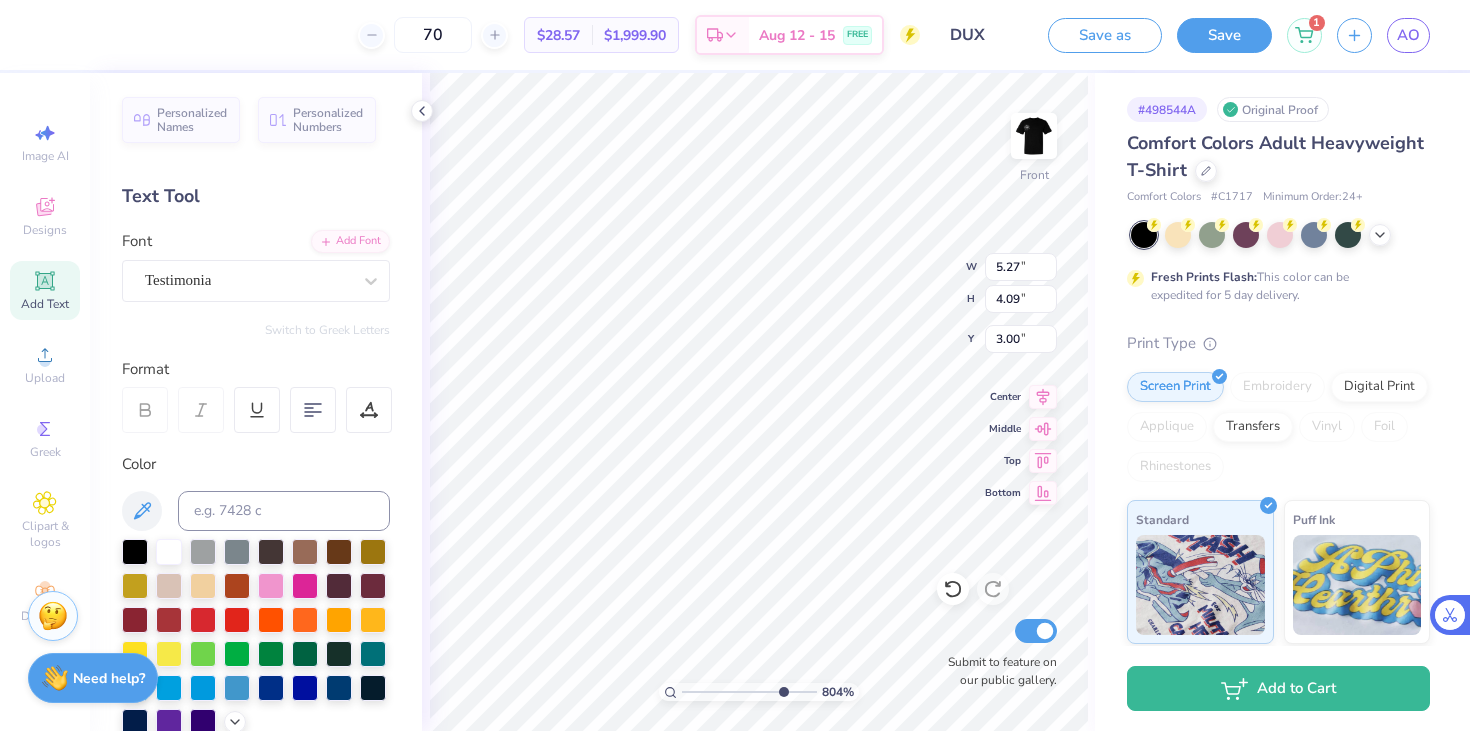 type on "1.01" 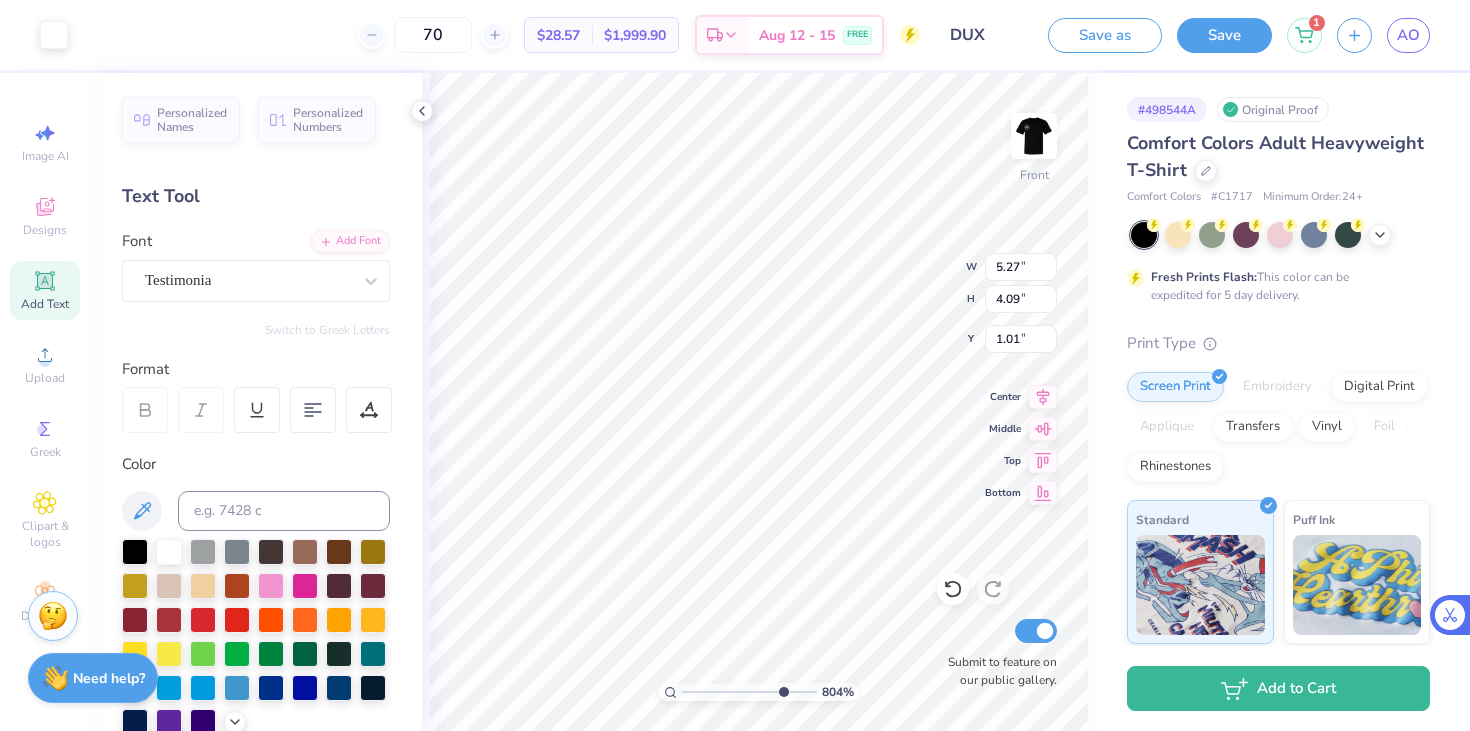 type on "5.27" 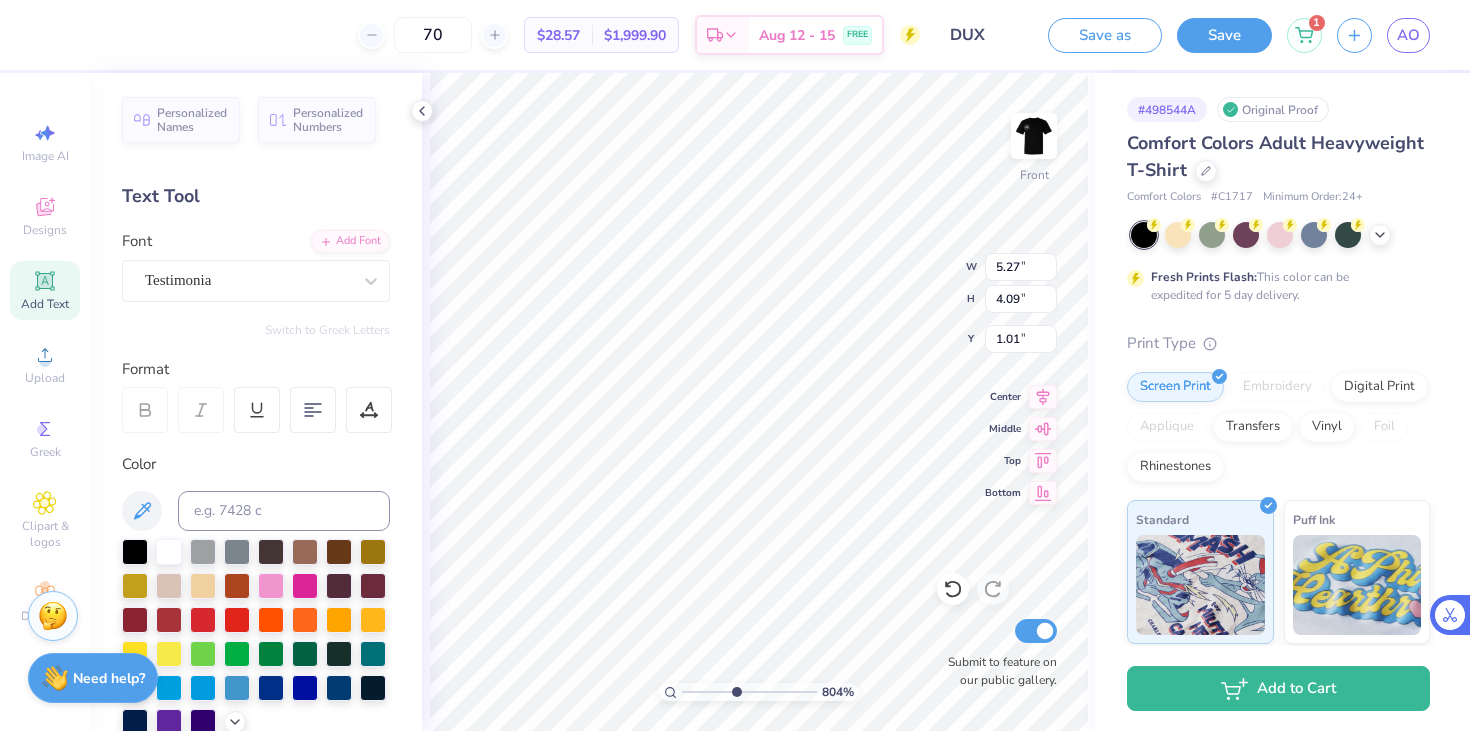 click at bounding box center (749, 692) 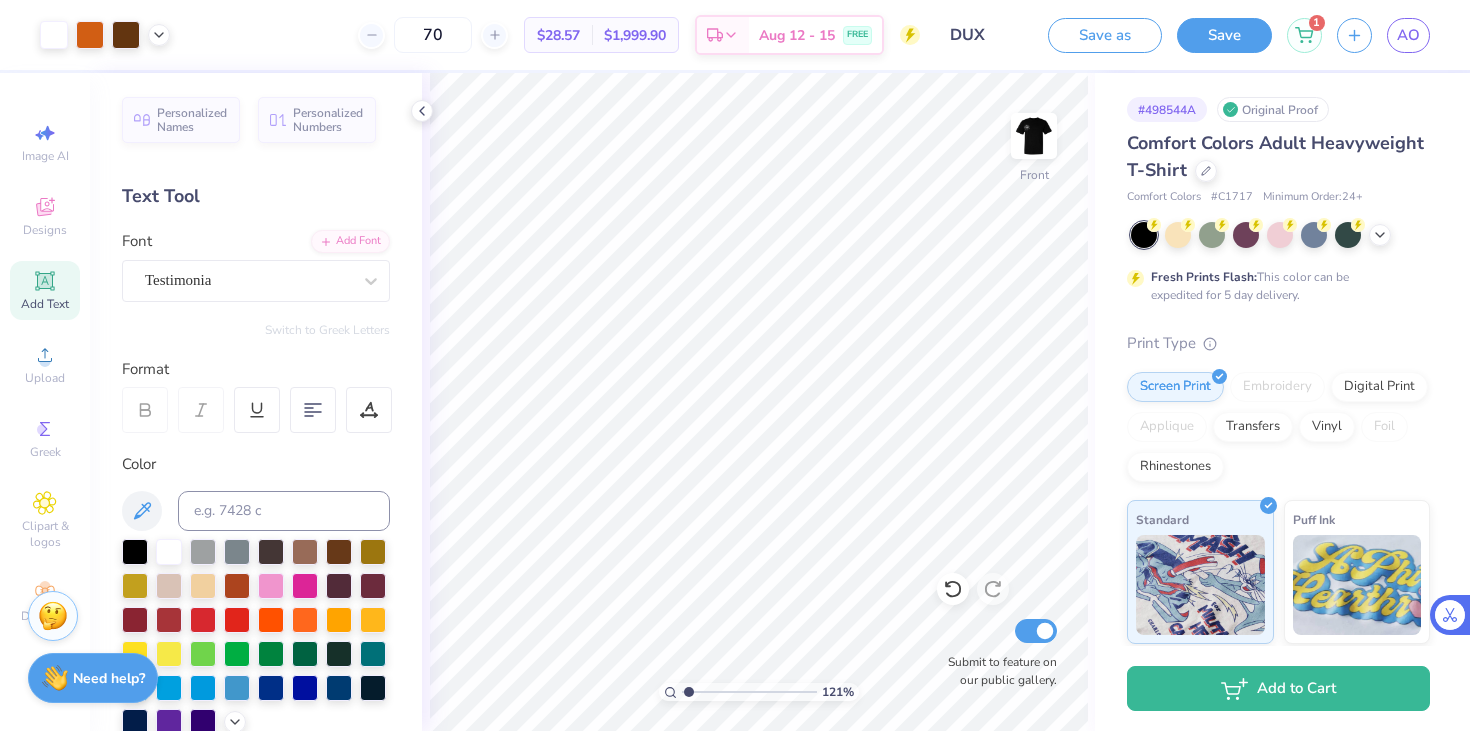 drag, startPoint x: 735, startPoint y: 694, endPoint x: 688, endPoint y: 689, distance: 47.26521 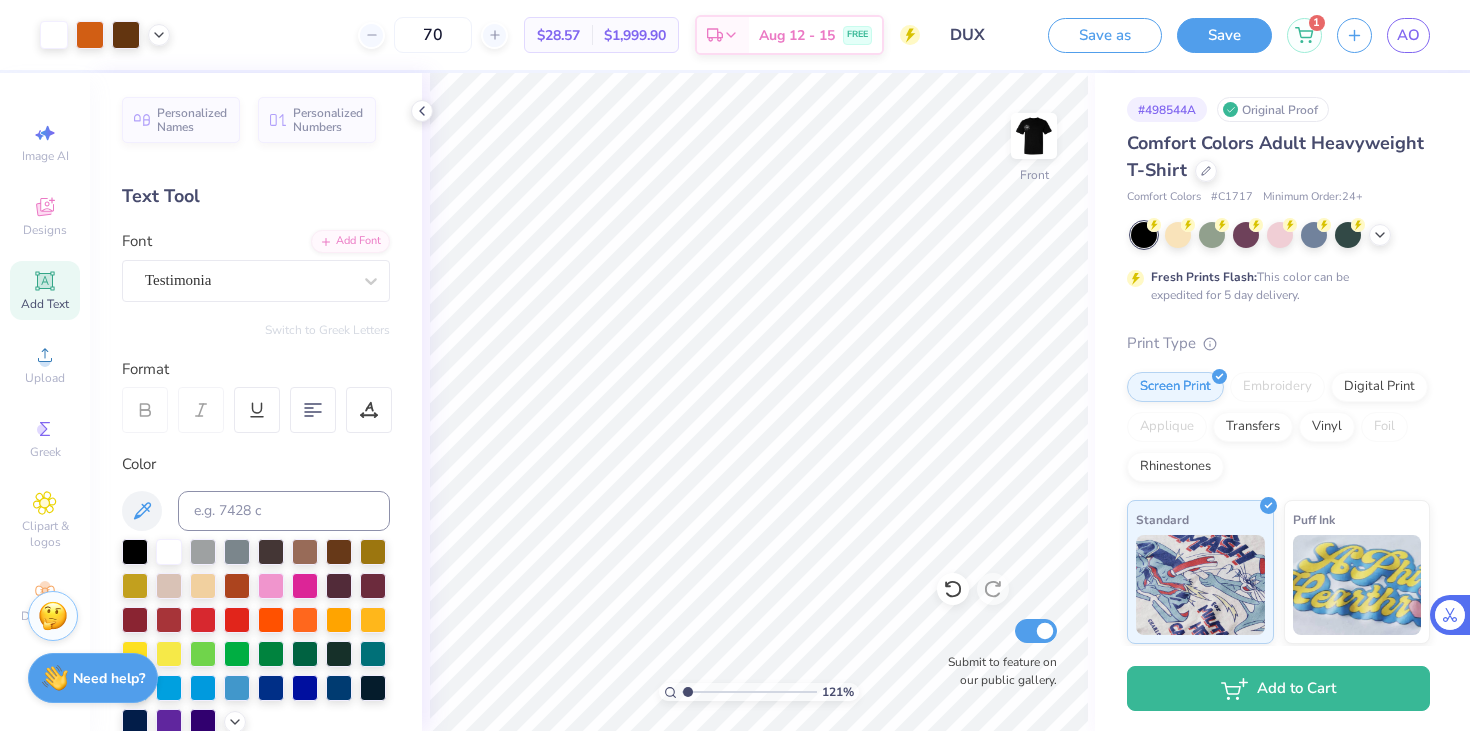 click at bounding box center (749, 692) 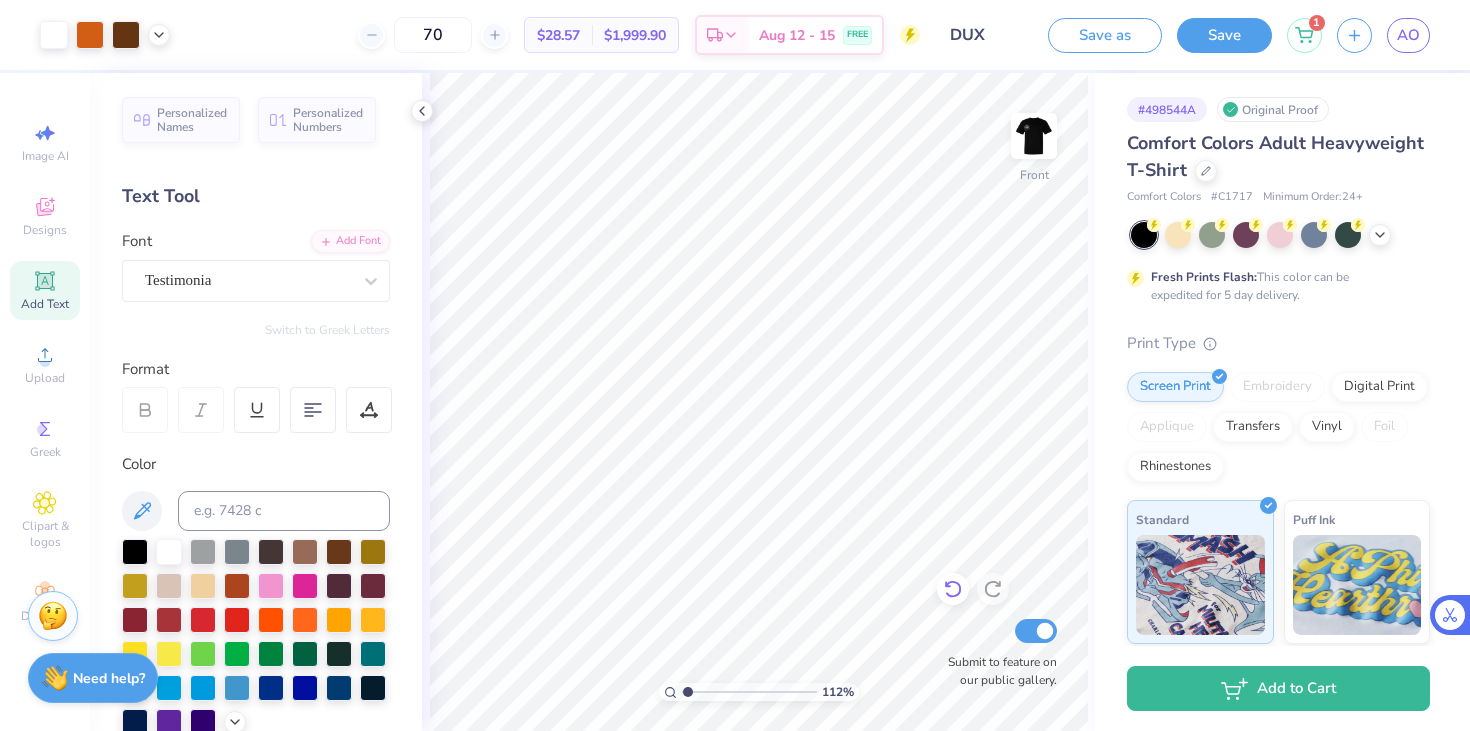 click 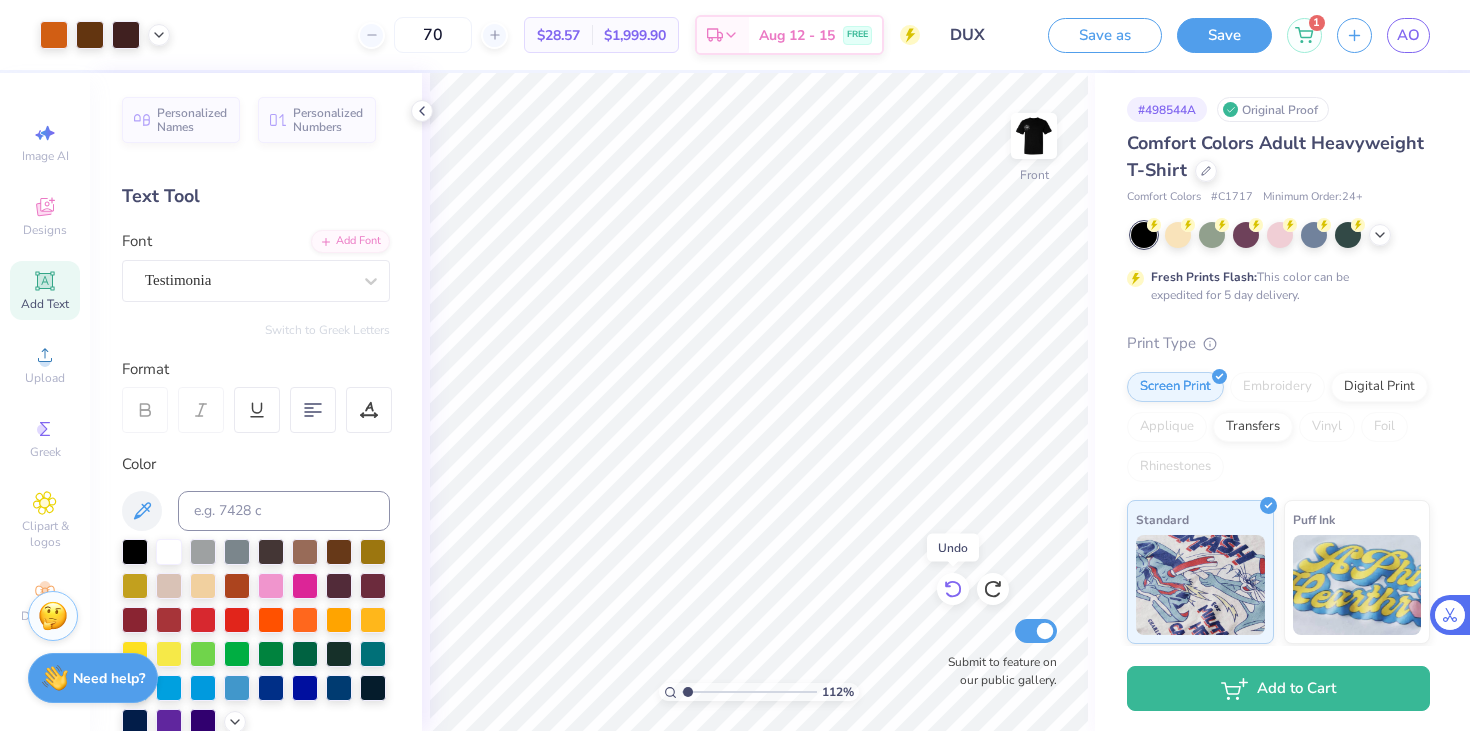 click 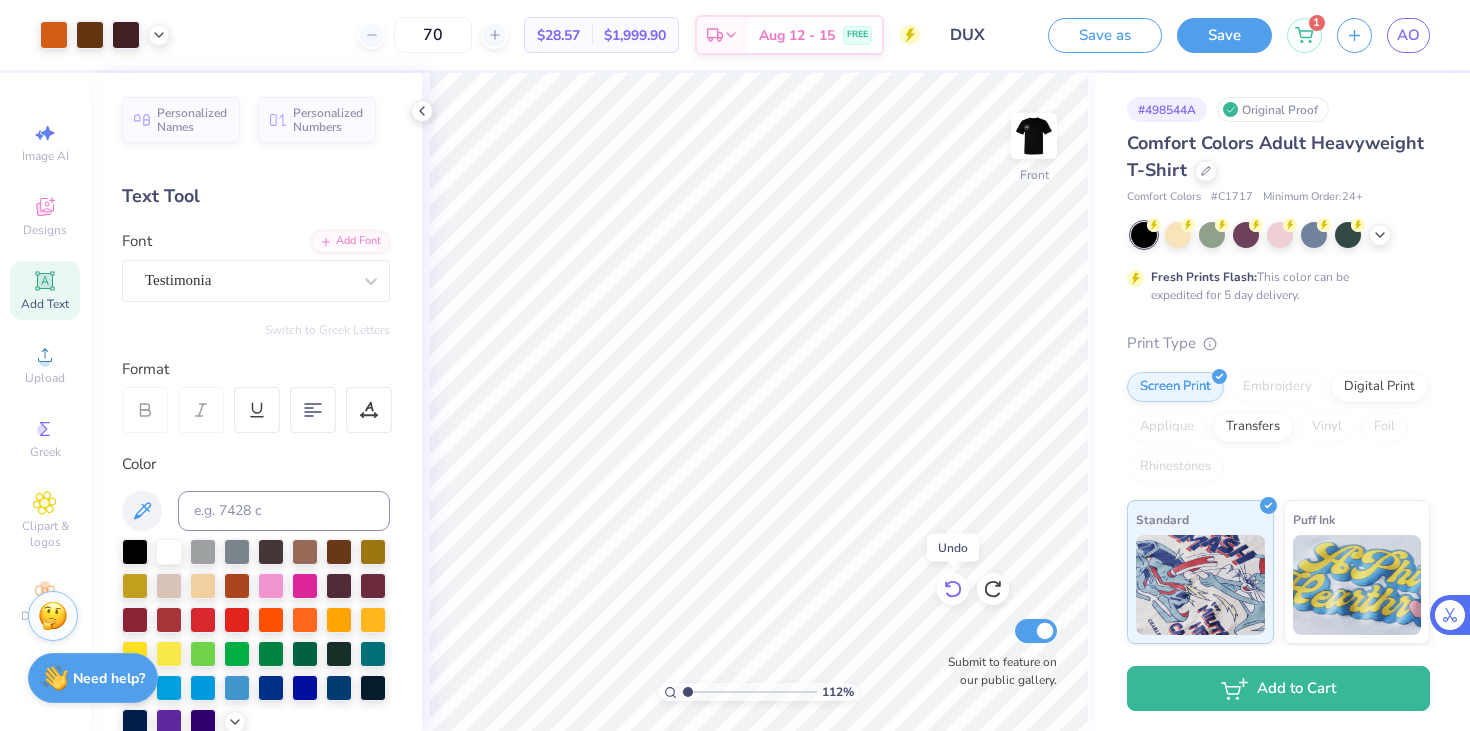 click 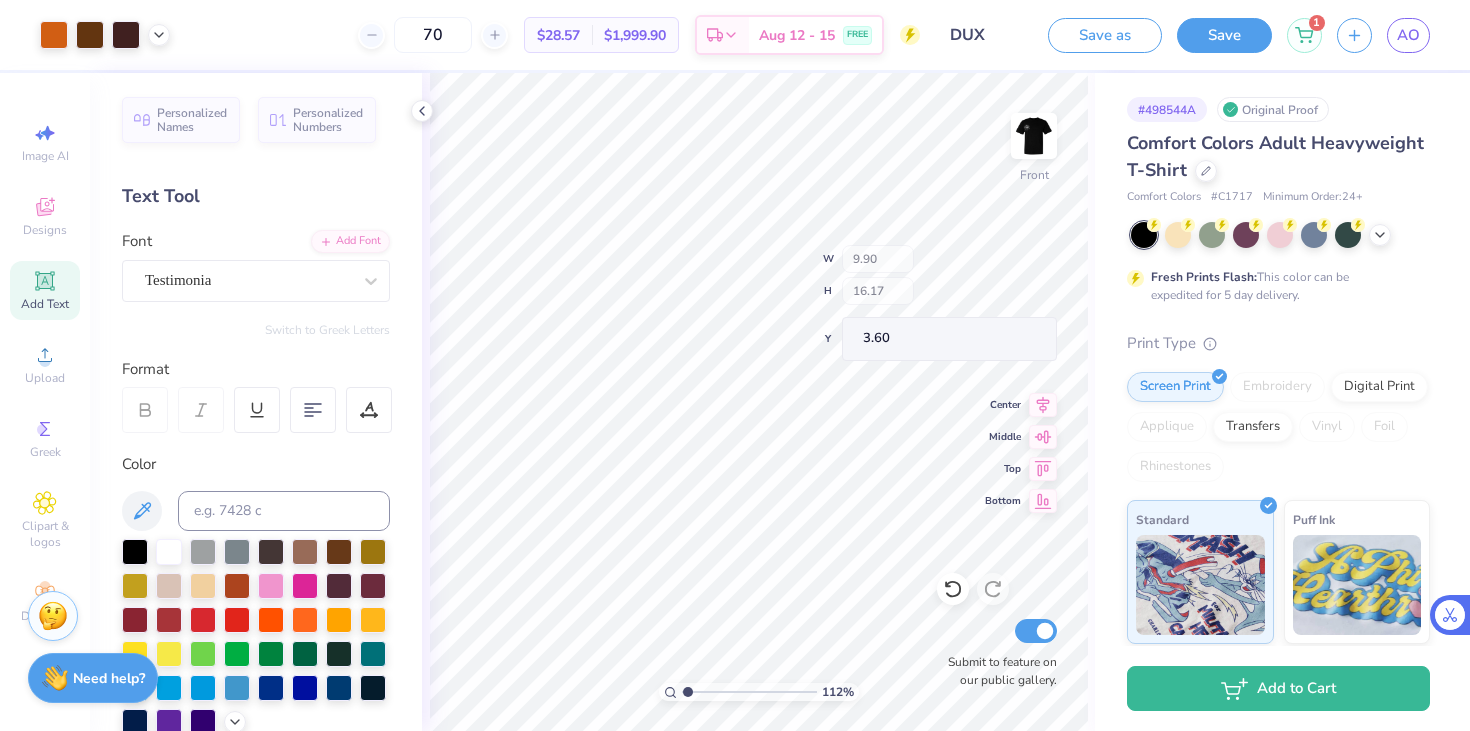 type on "3.60" 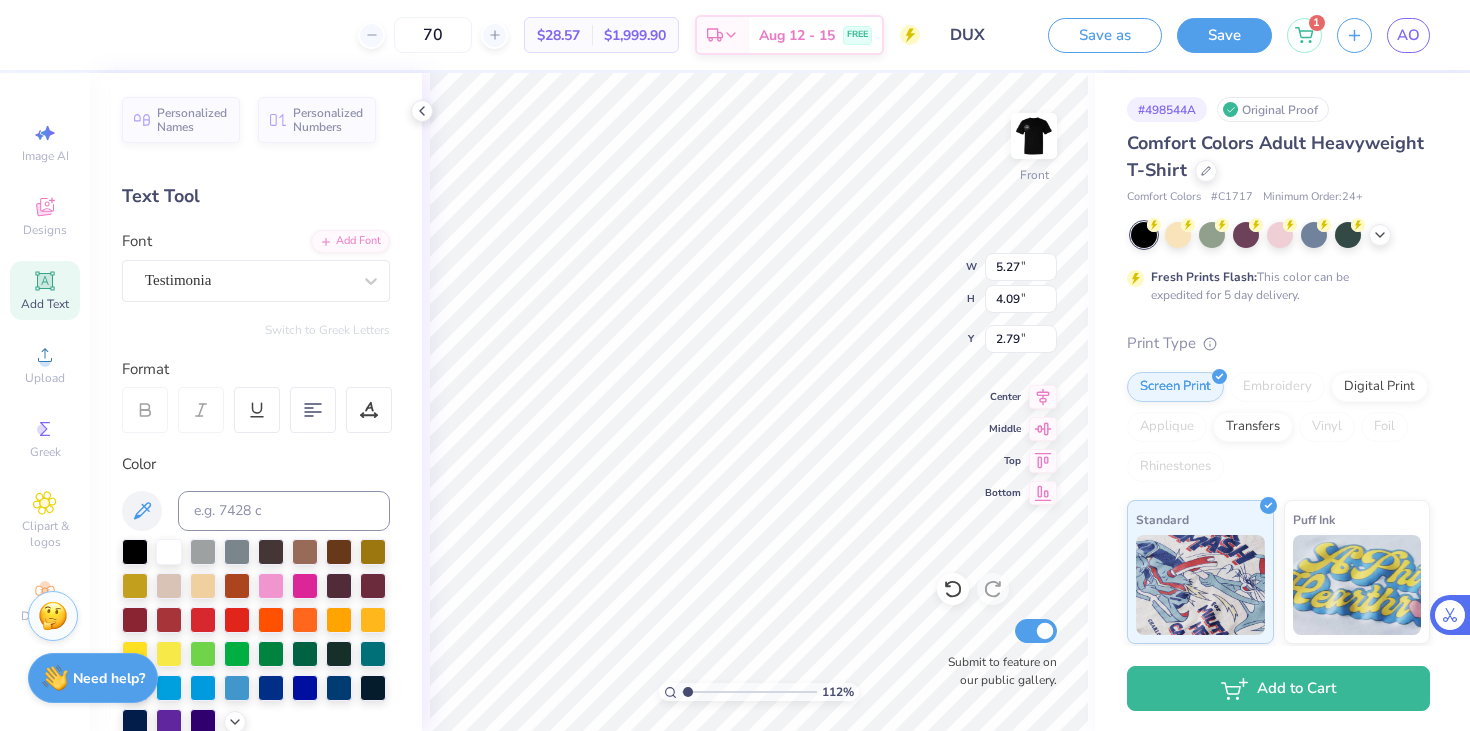 type on "2.79" 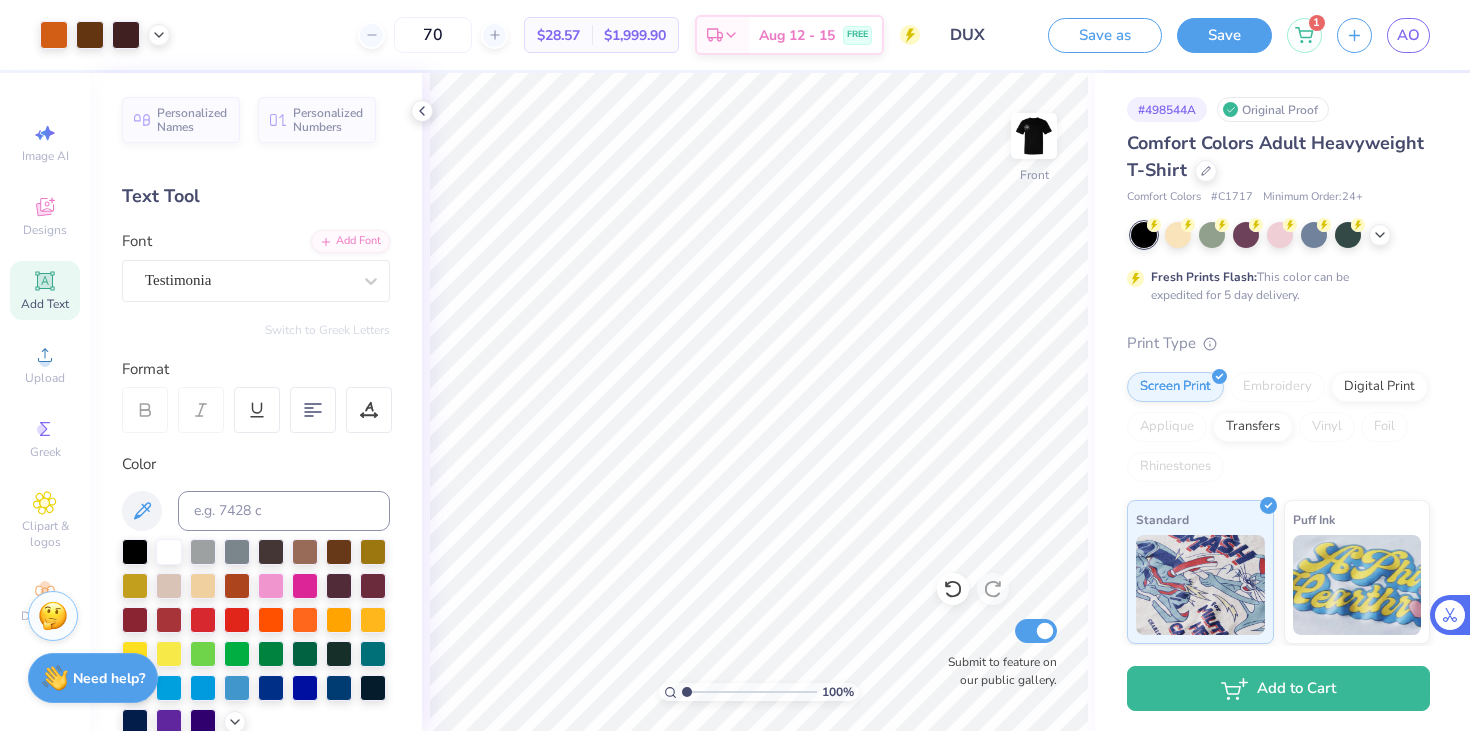 drag, startPoint x: 686, startPoint y: 690, endPoint x: 649, endPoint y: 690, distance: 37 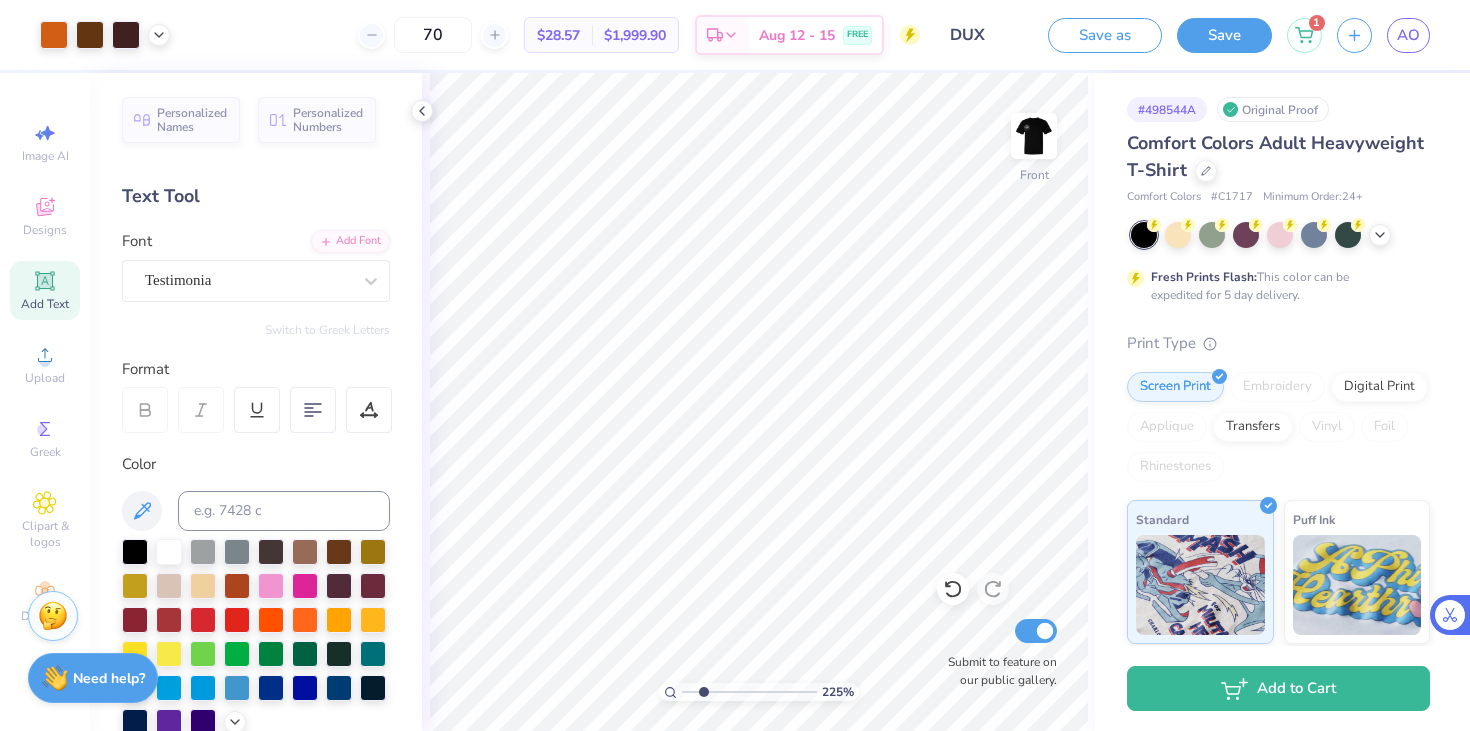 drag, startPoint x: 687, startPoint y: 687, endPoint x: 703, endPoint y: 687, distance: 16 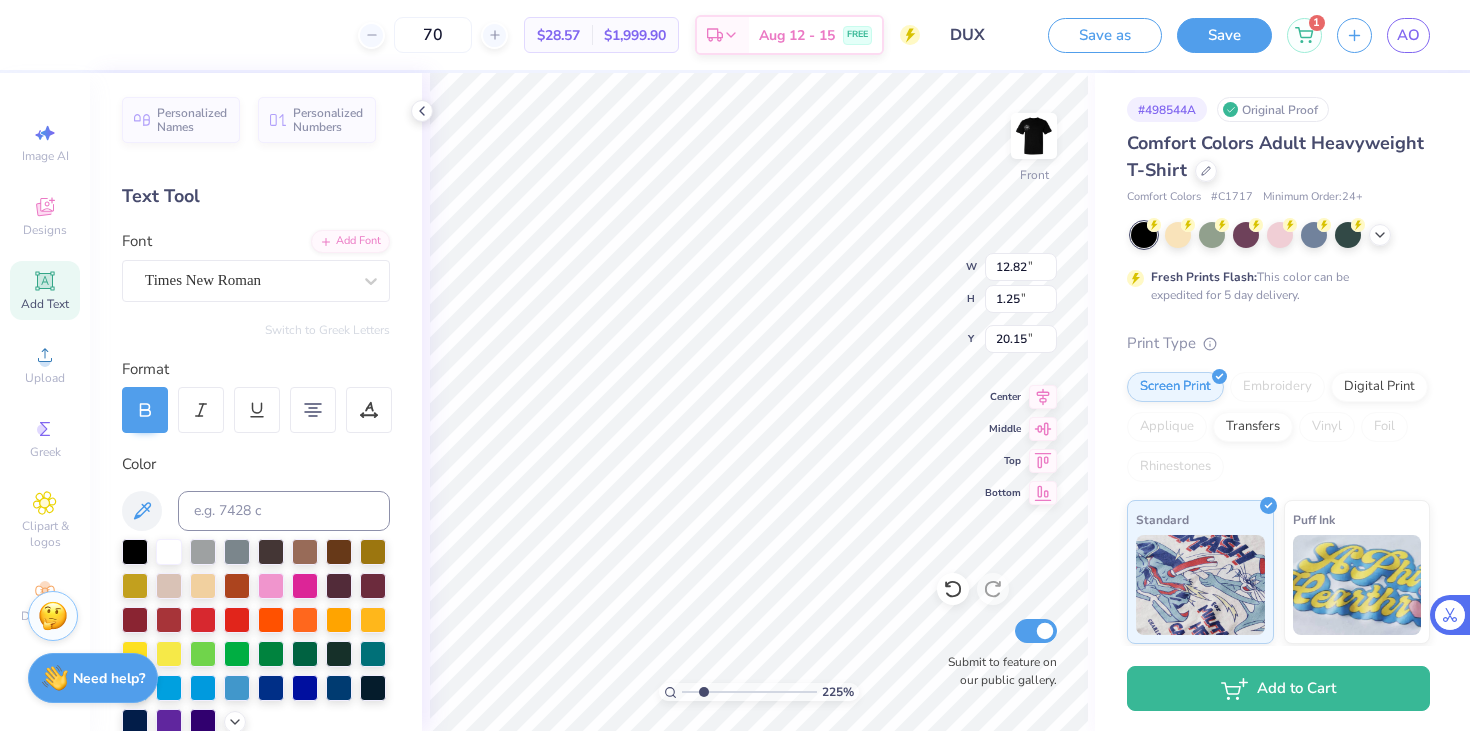 scroll, scrollTop: 1, scrollLeft: 0, axis: vertical 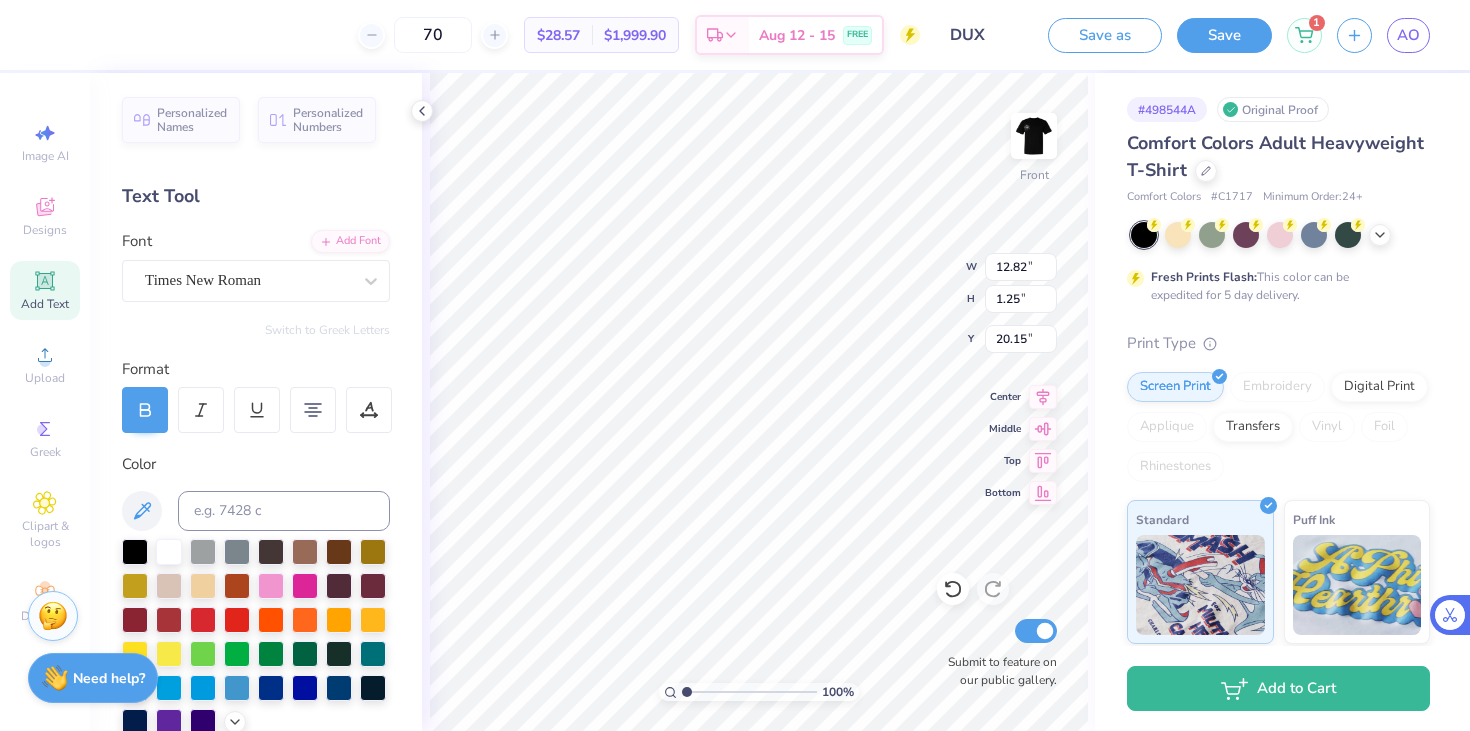 drag, startPoint x: 707, startPoint y: 693, endPoint x: 677, endPoint y: 694, distance: 30.016663 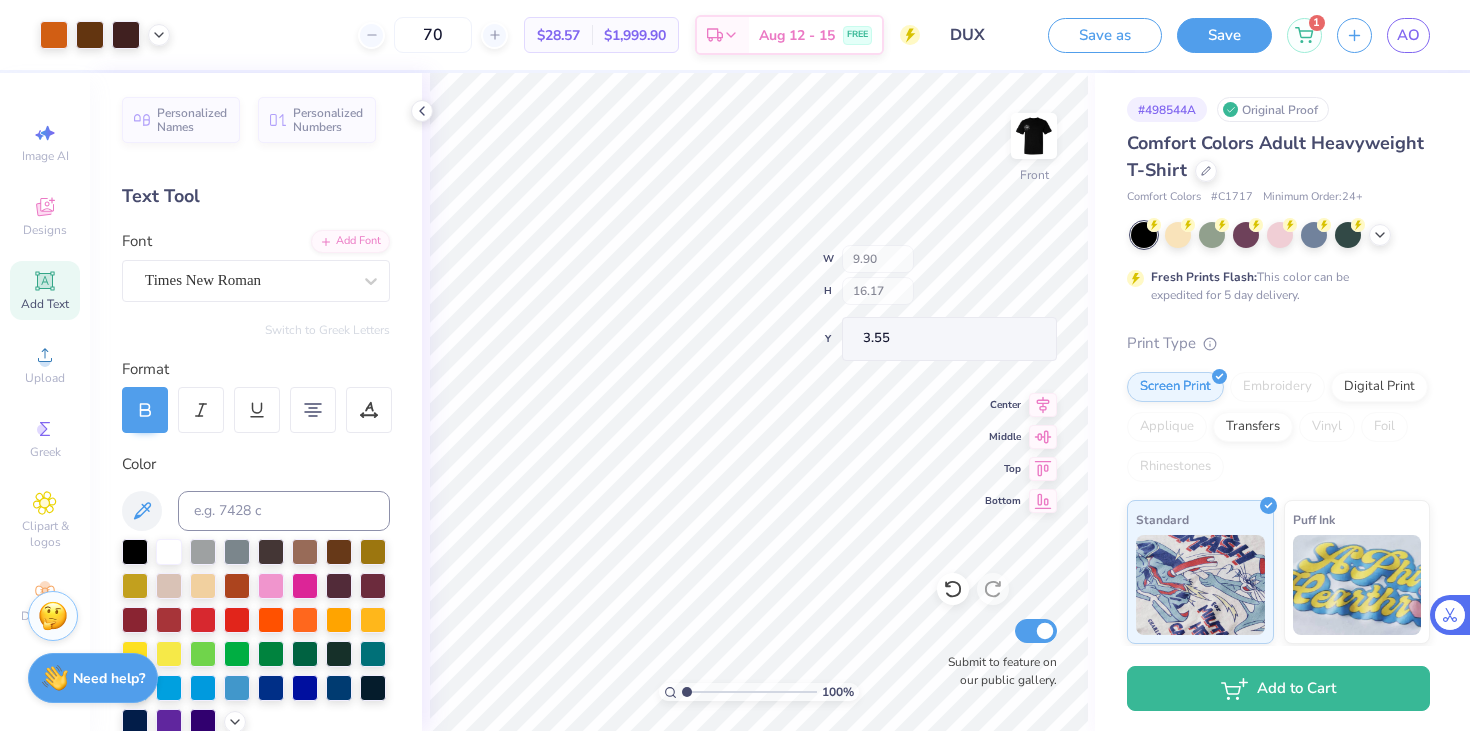 type on "3.61" 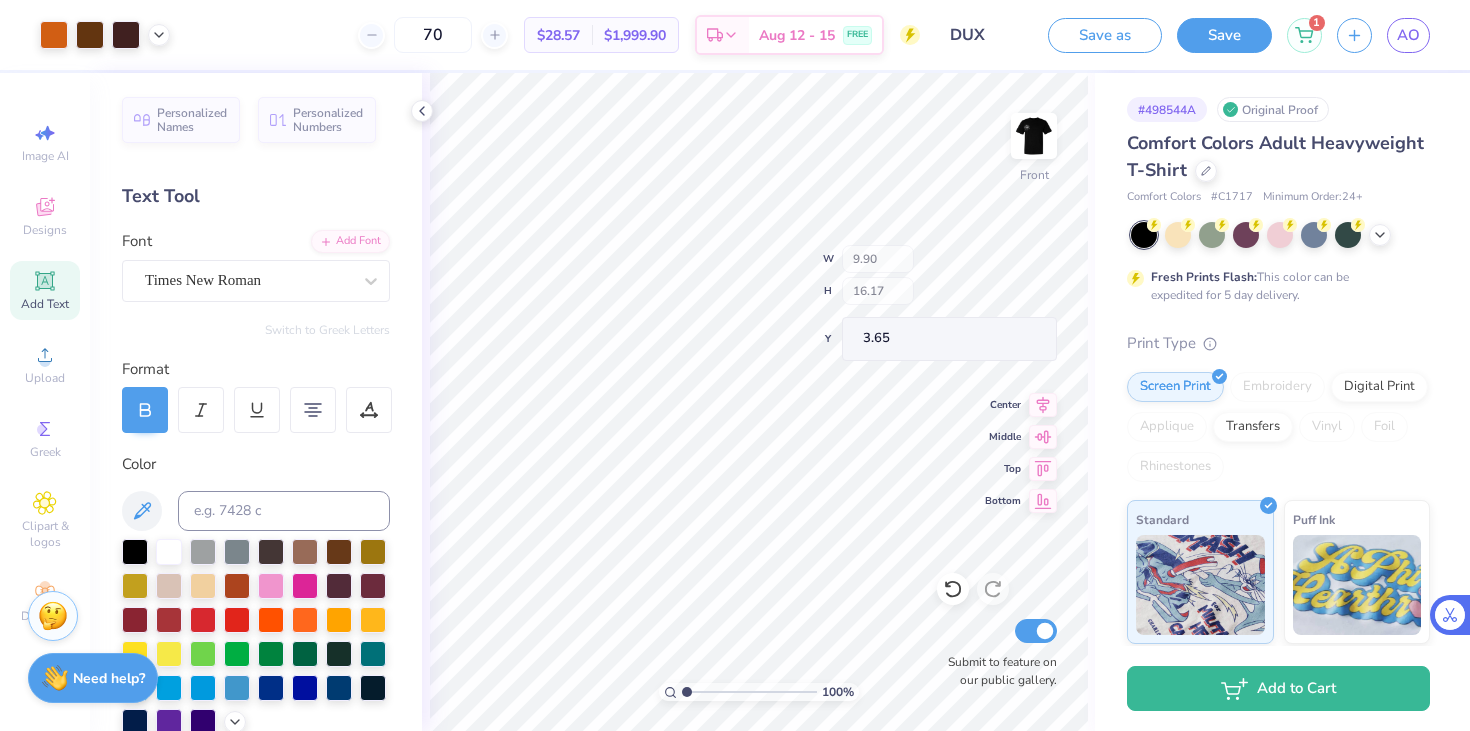 type on "3.65" 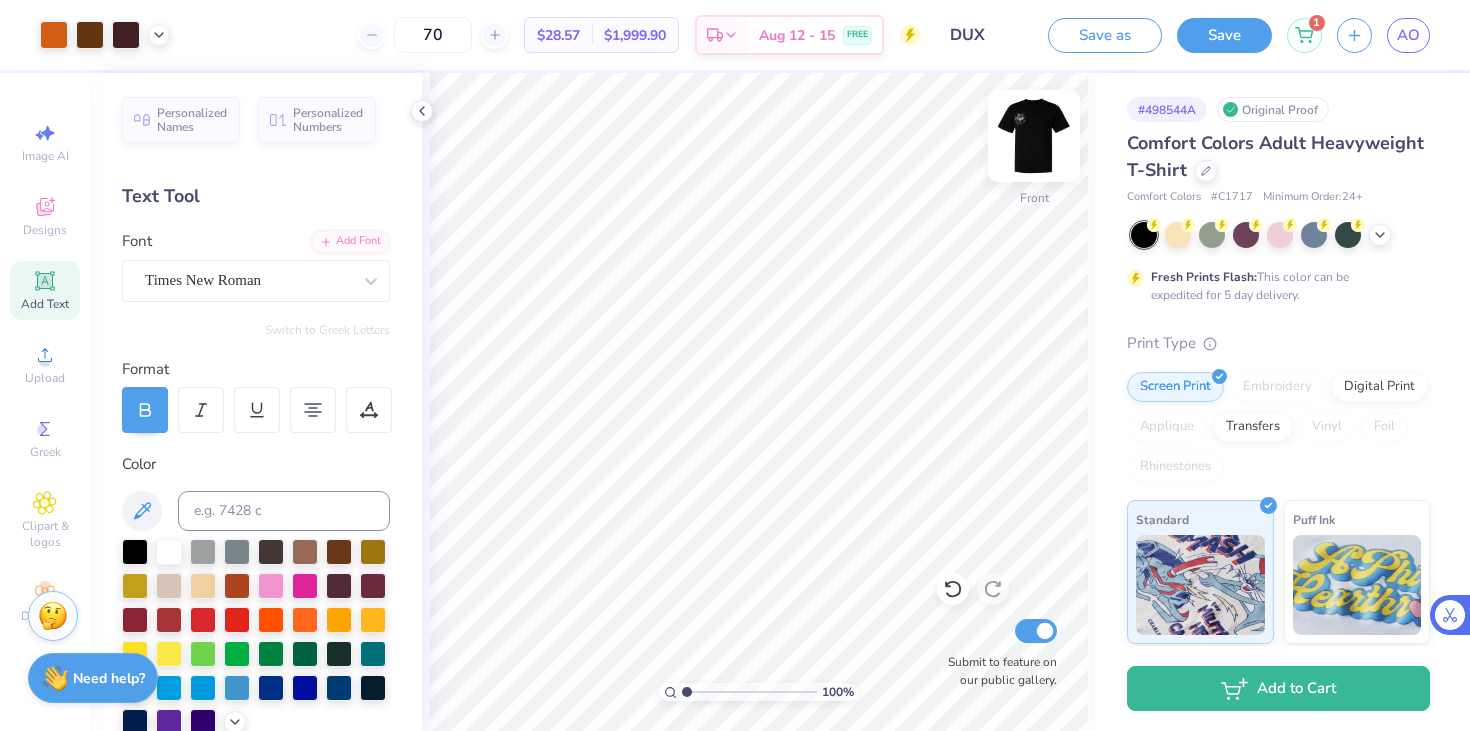 click at bounding box center [1034, 136] 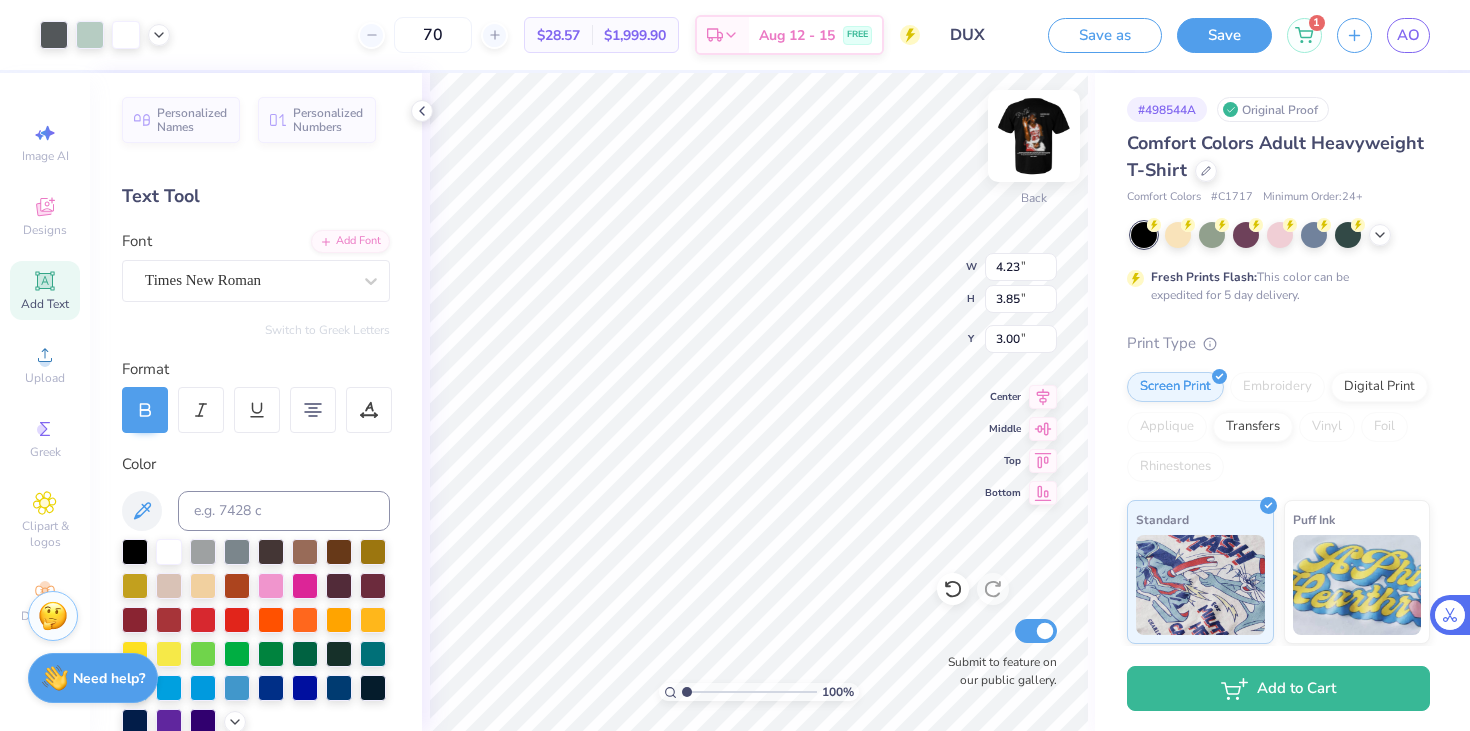 type on "3.44" 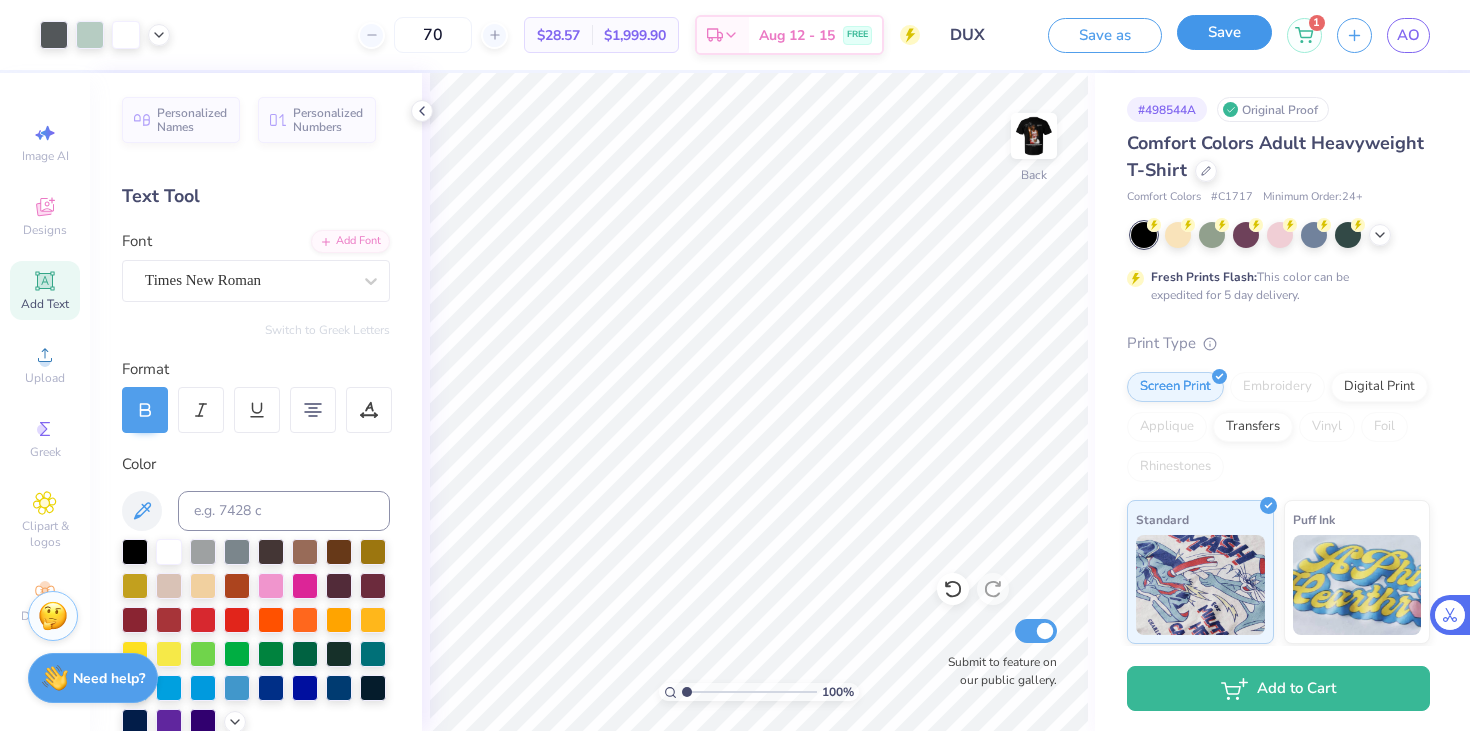 click on "Save" at bounding box center (1224, 32) 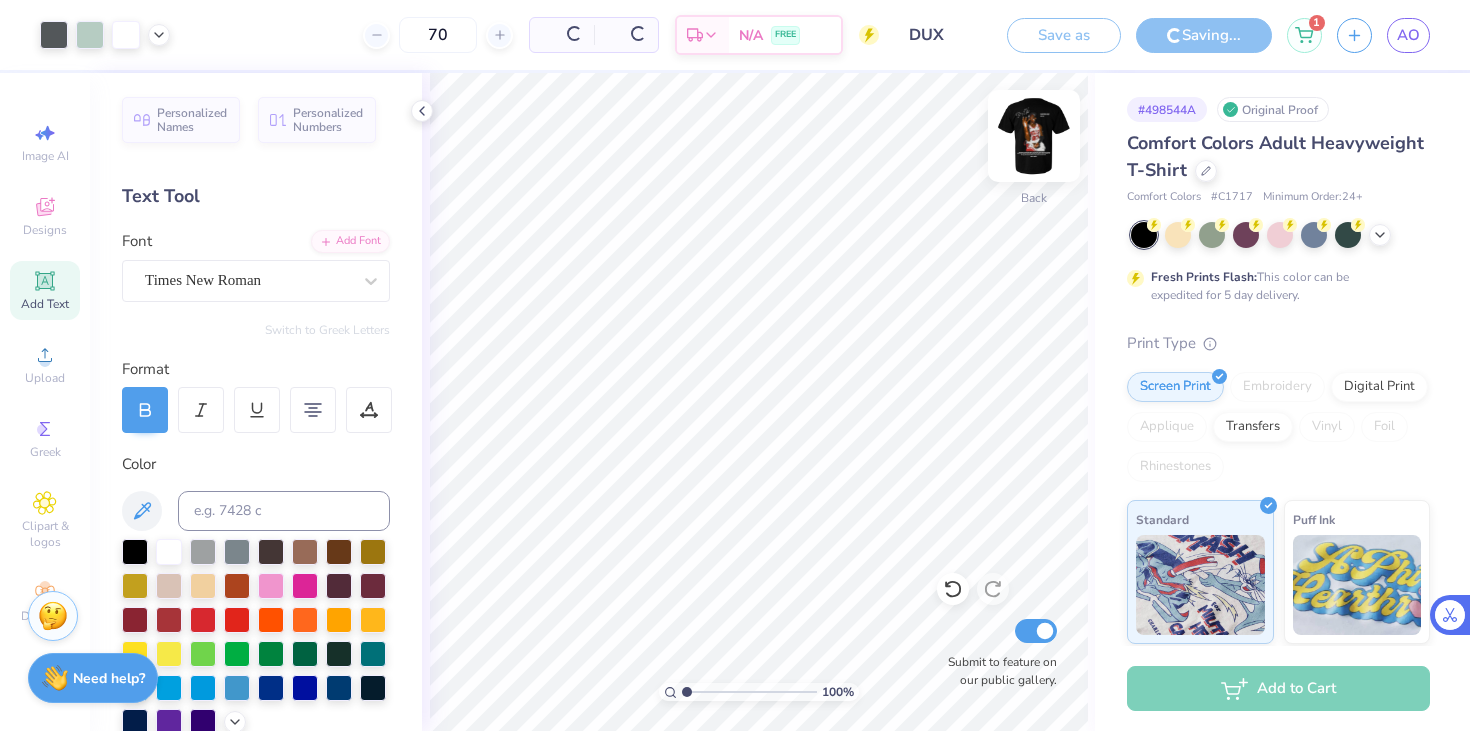 click at bounding box center (1034, 136) 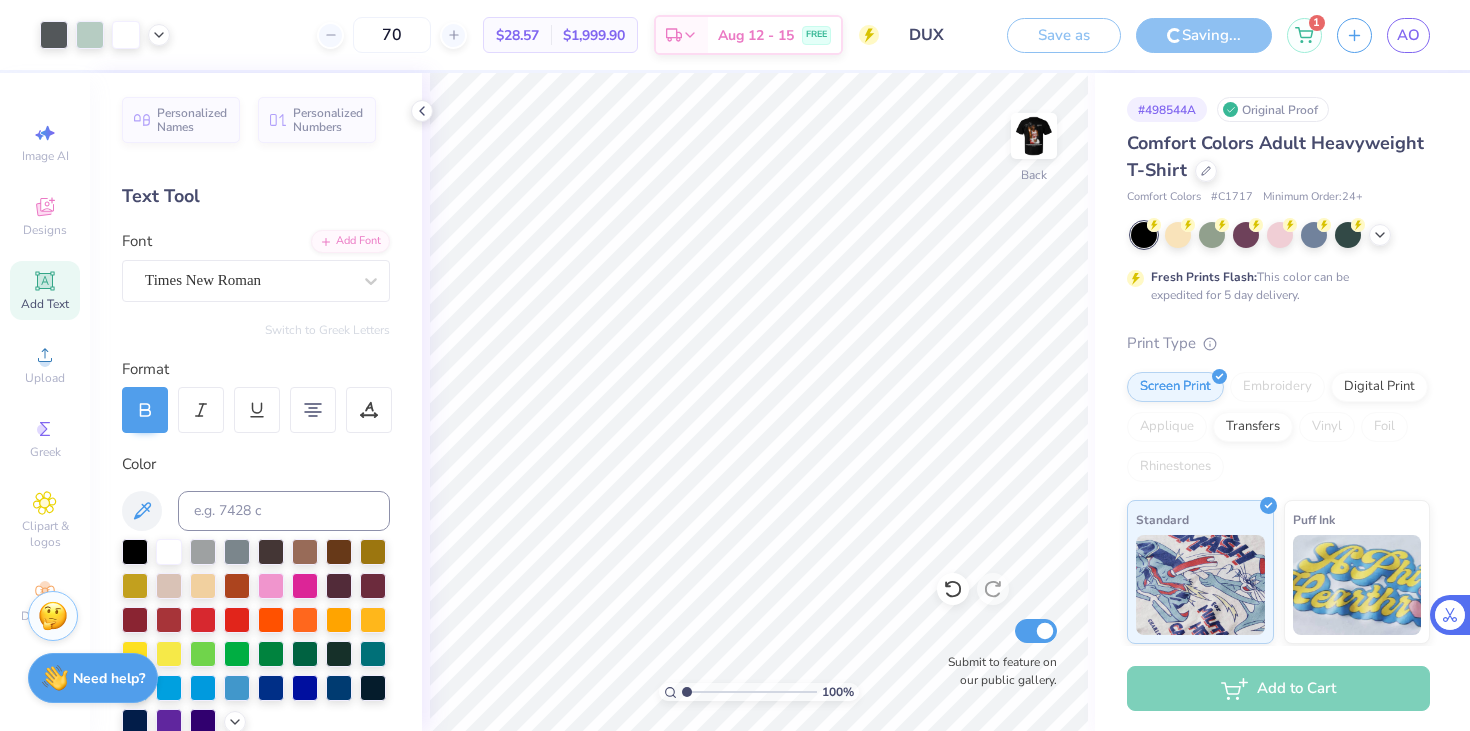 click at bounding box center [1034, 136] 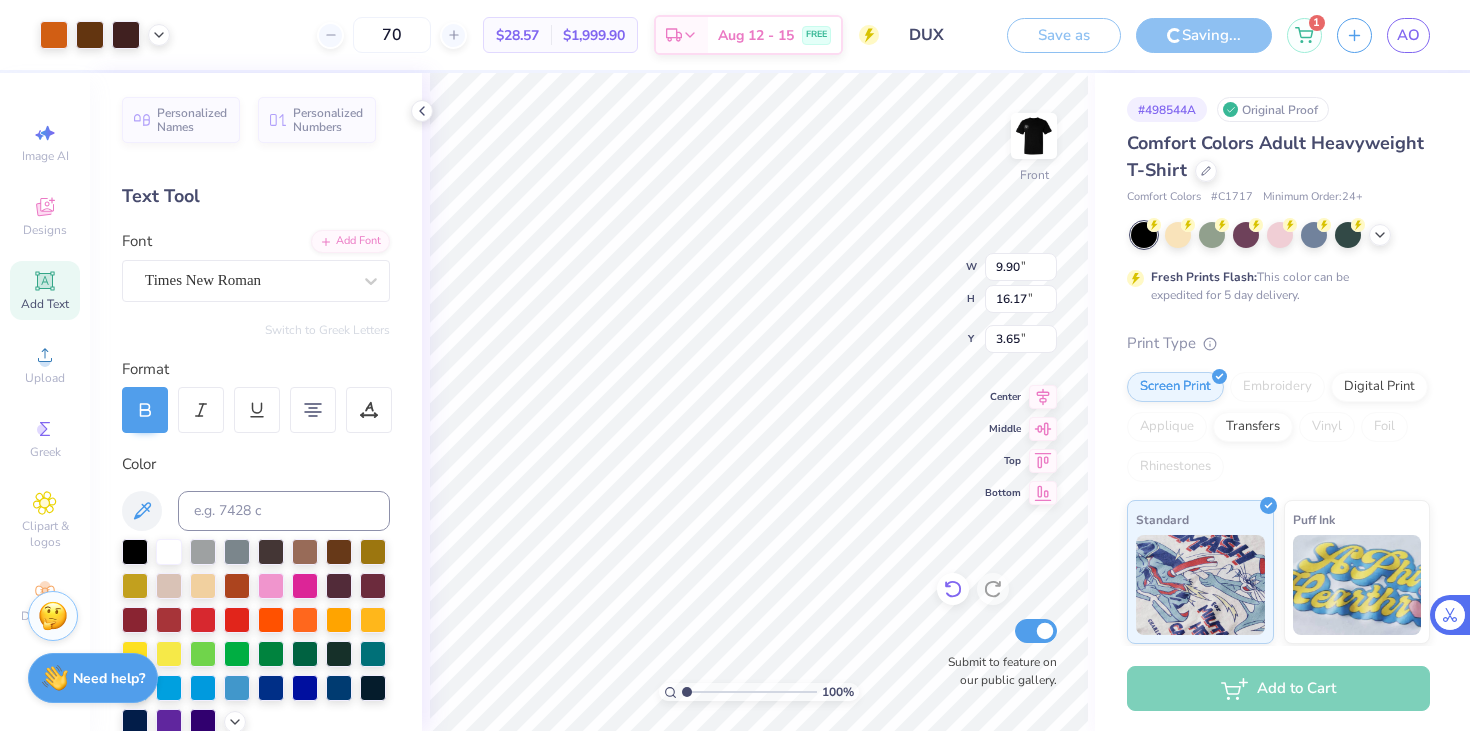 click 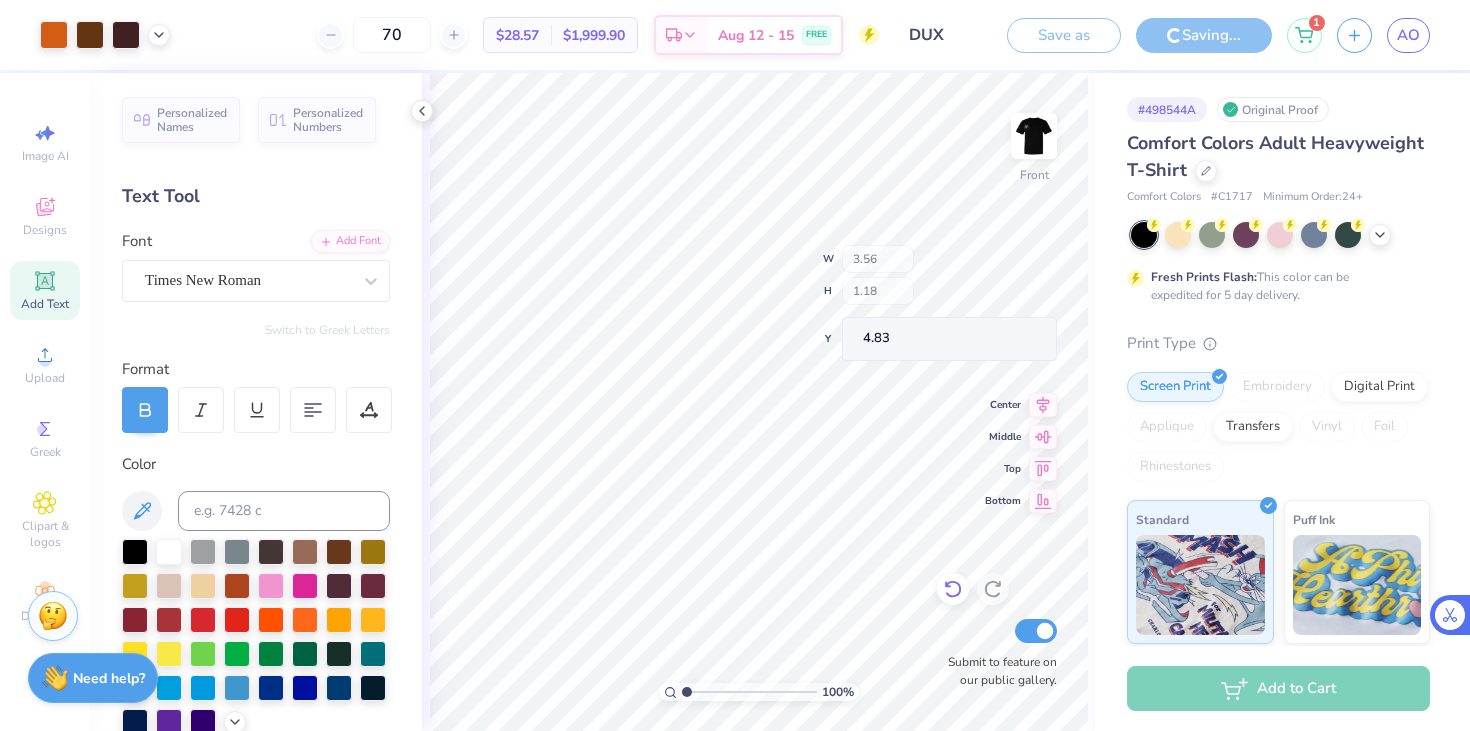 type on "4.83" 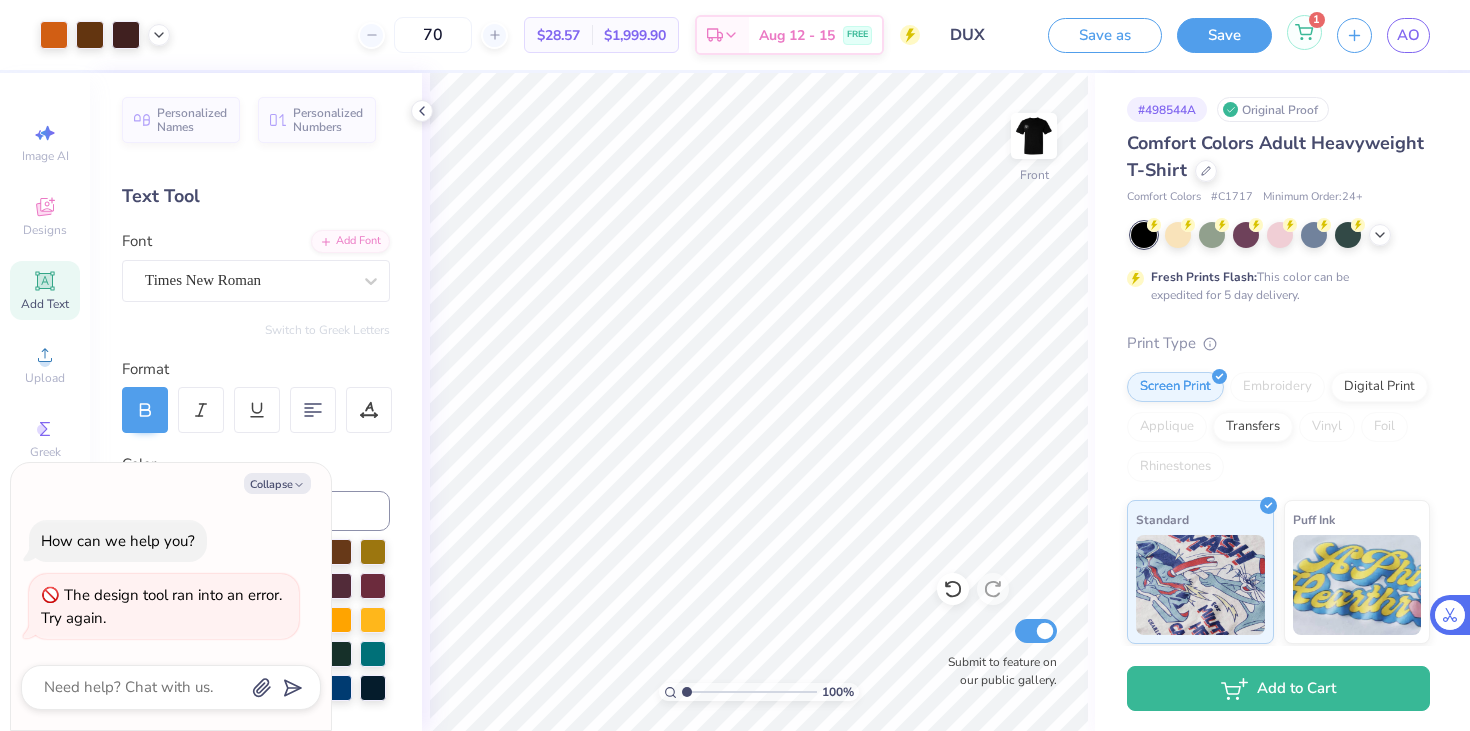 click on "1" at bounding box center [1304, 32] 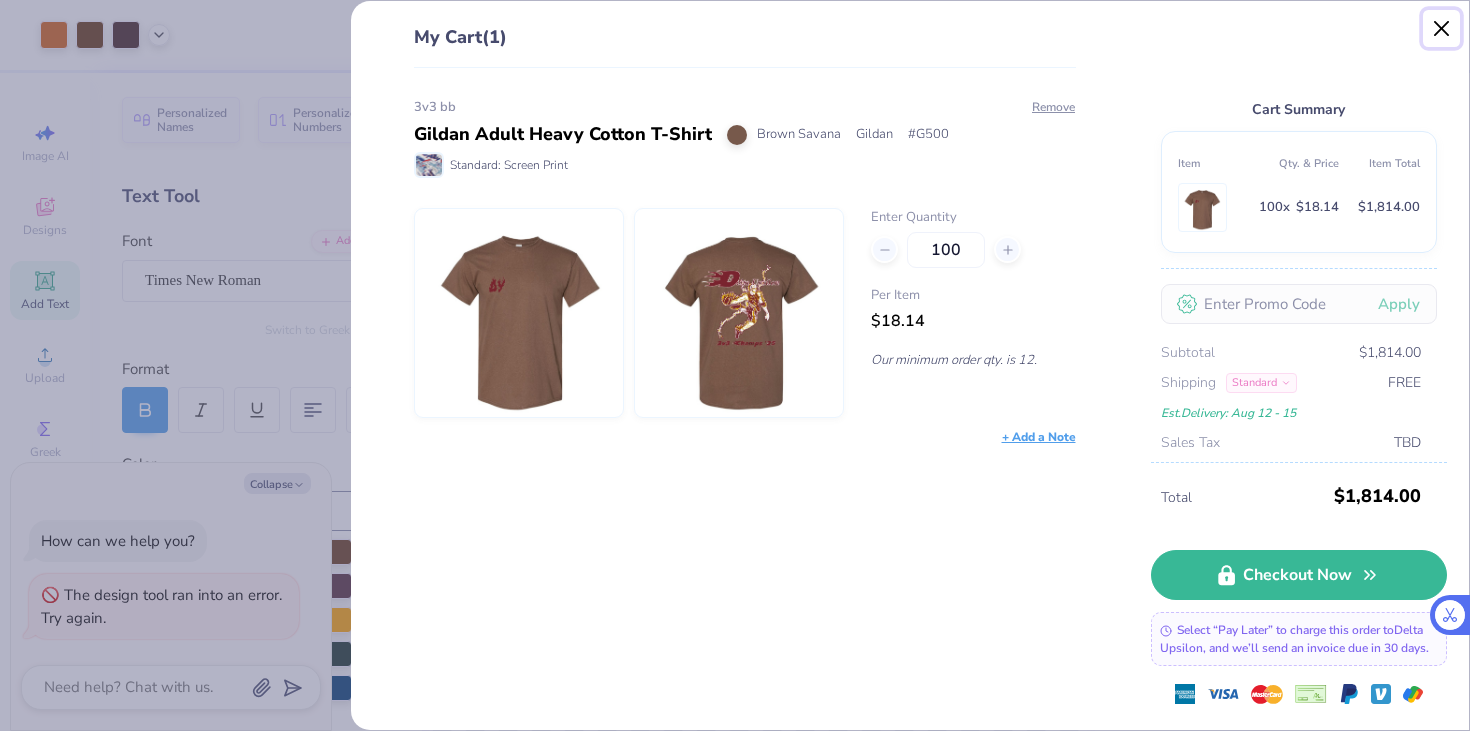 click at bounding box center [1442, 29] 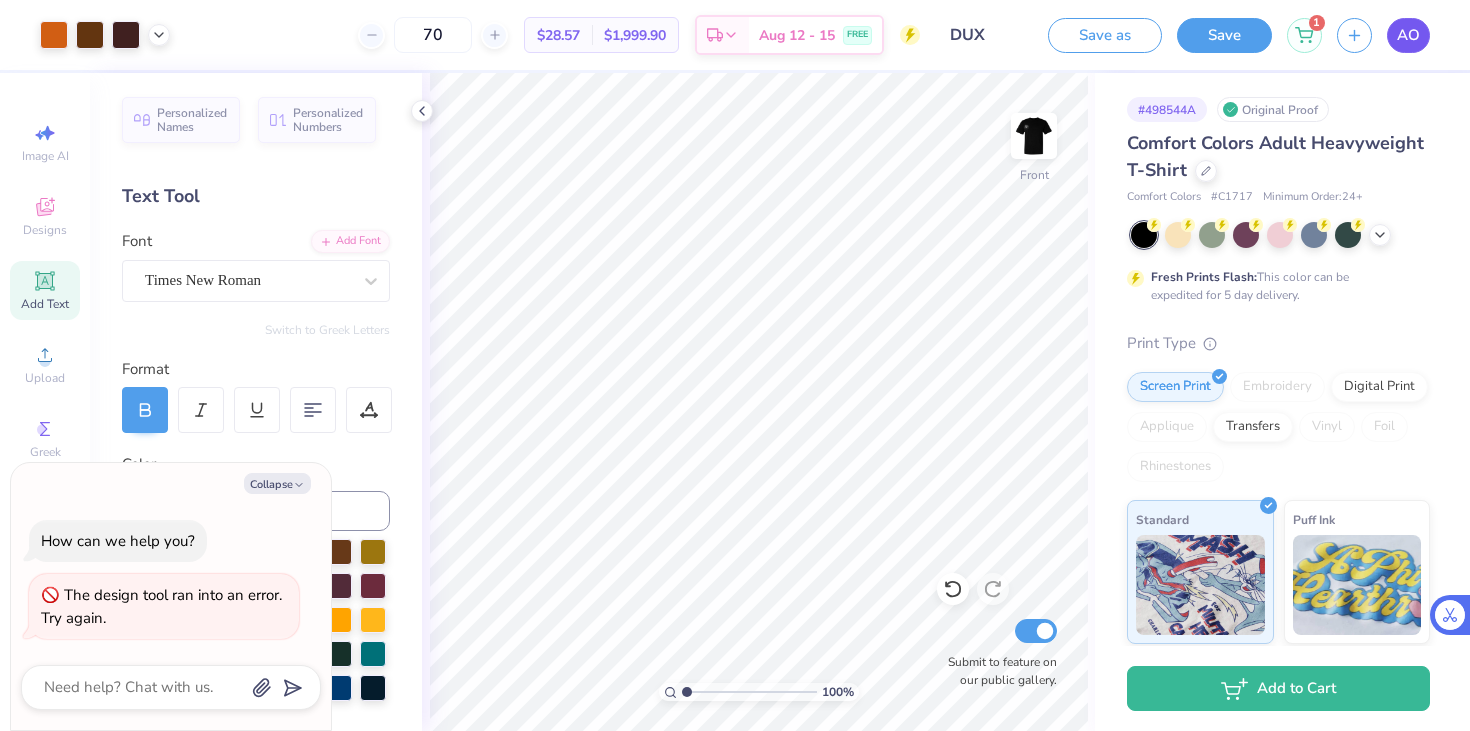 click on "AO" at bounding box center (1408, 35) 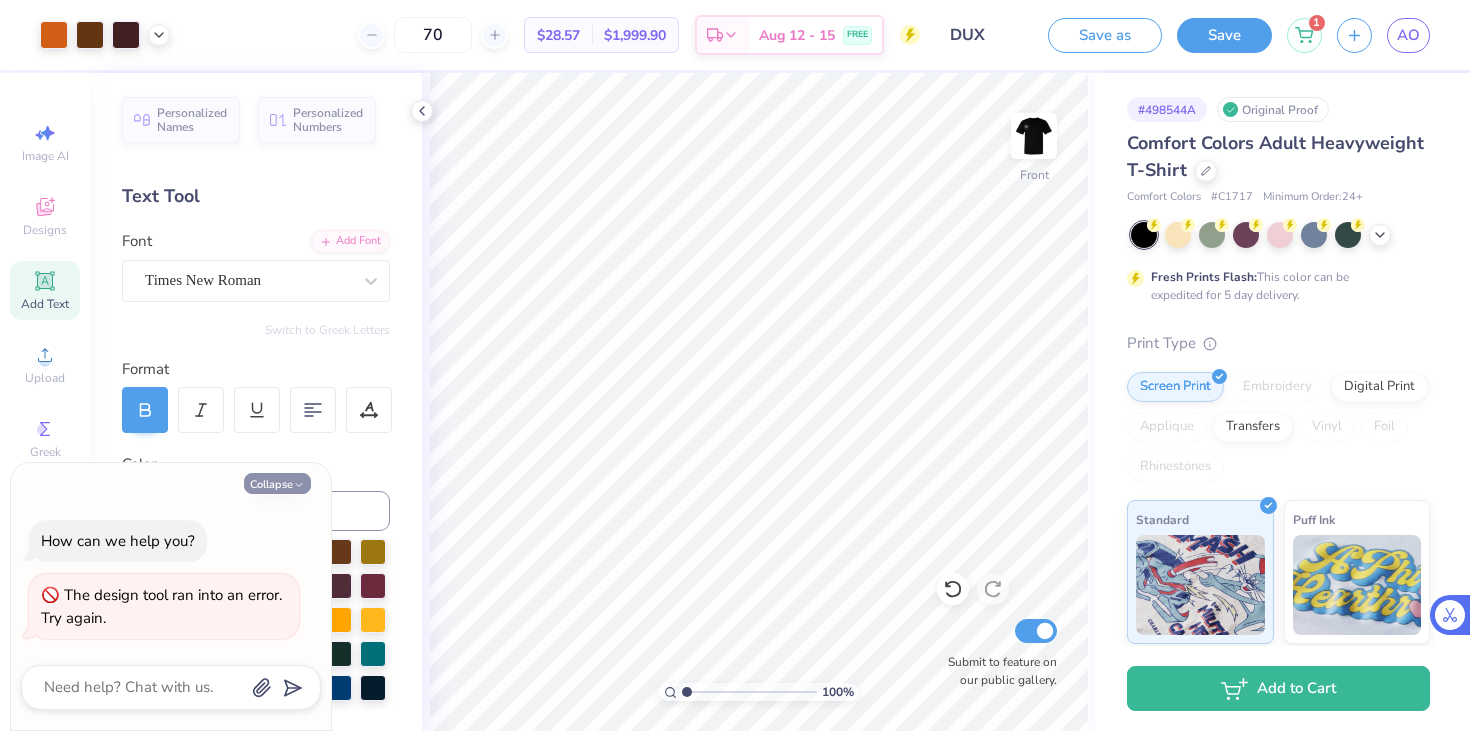 click on "Collapse" at bounding box center [277, 483] 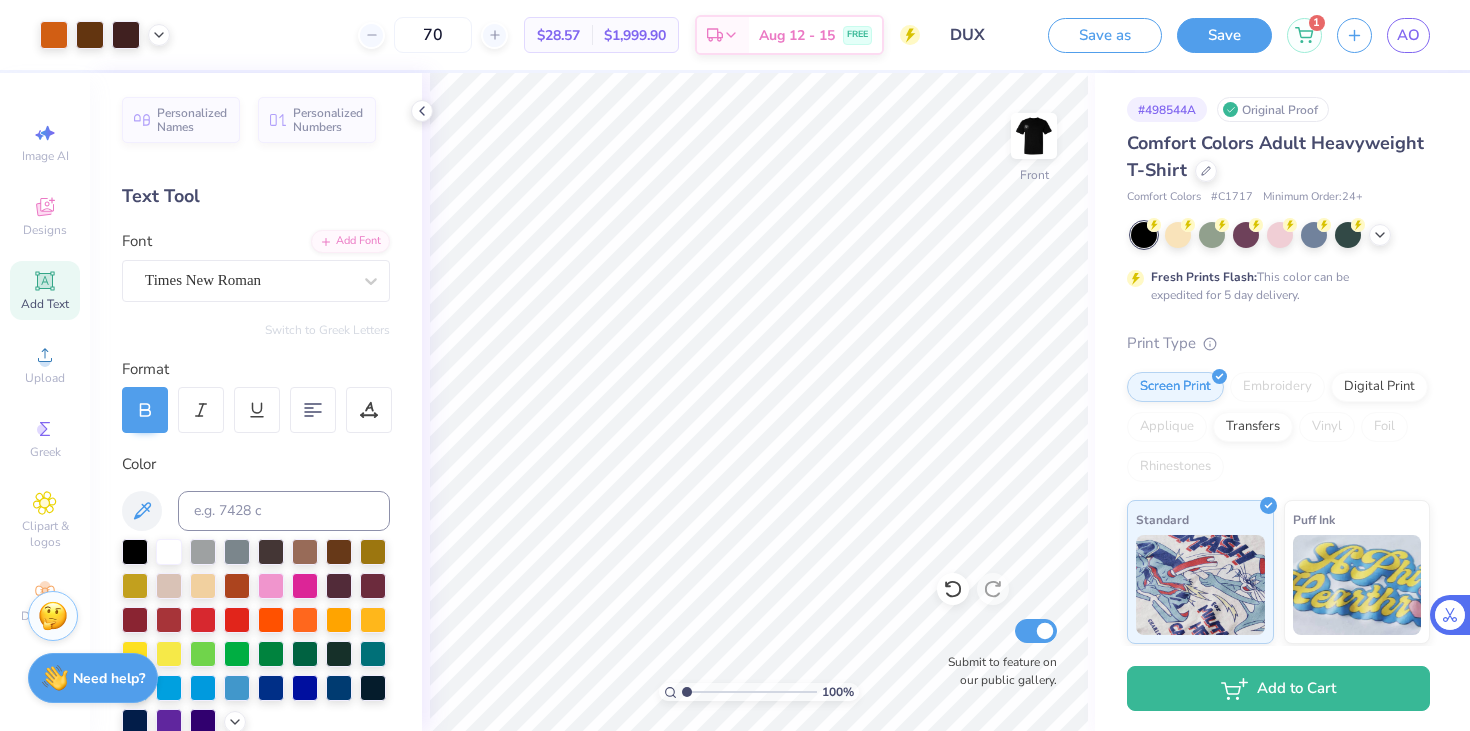 drag, startPoint x: 684, startPoint y: 688, endPoint x: 696, endPoint y: 687, distance: 12.0415945 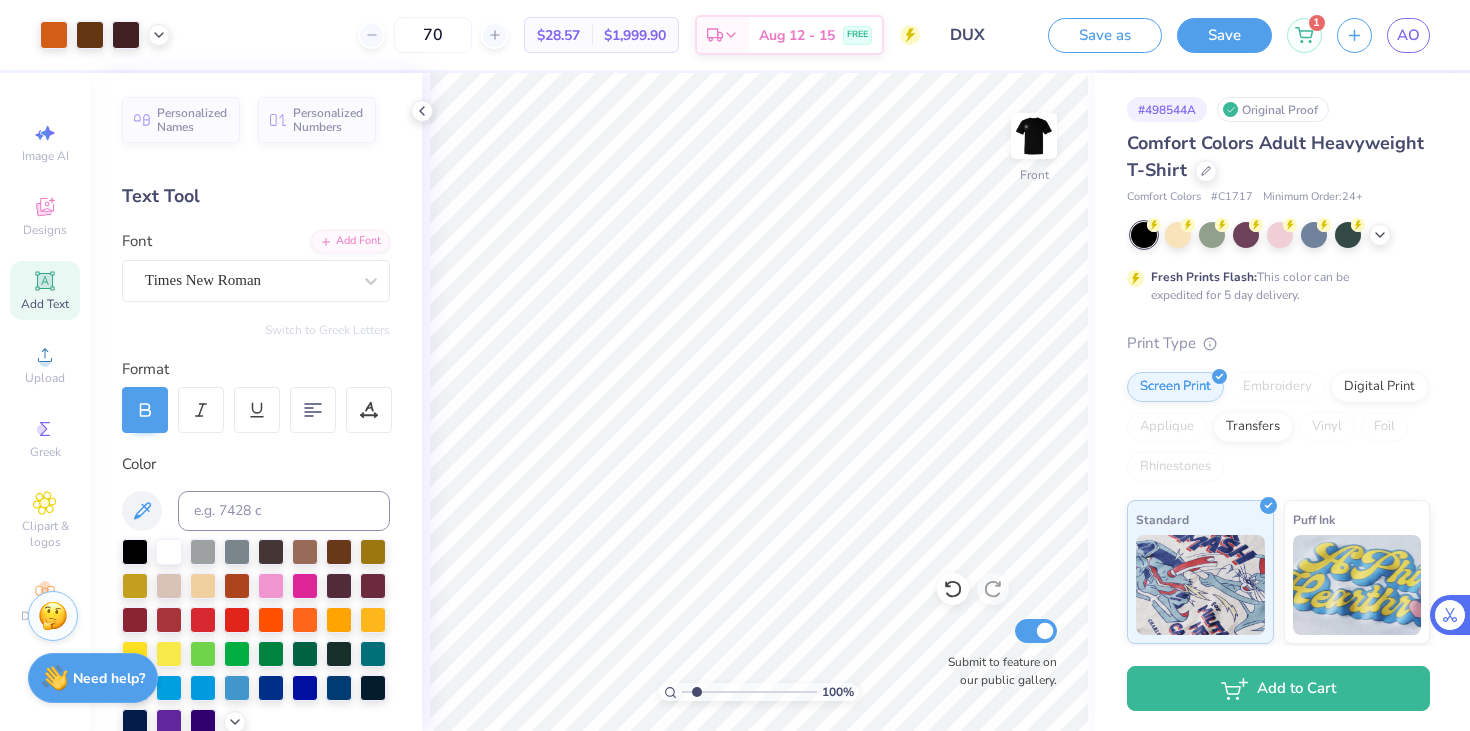 click at bounding box center [749, 692] 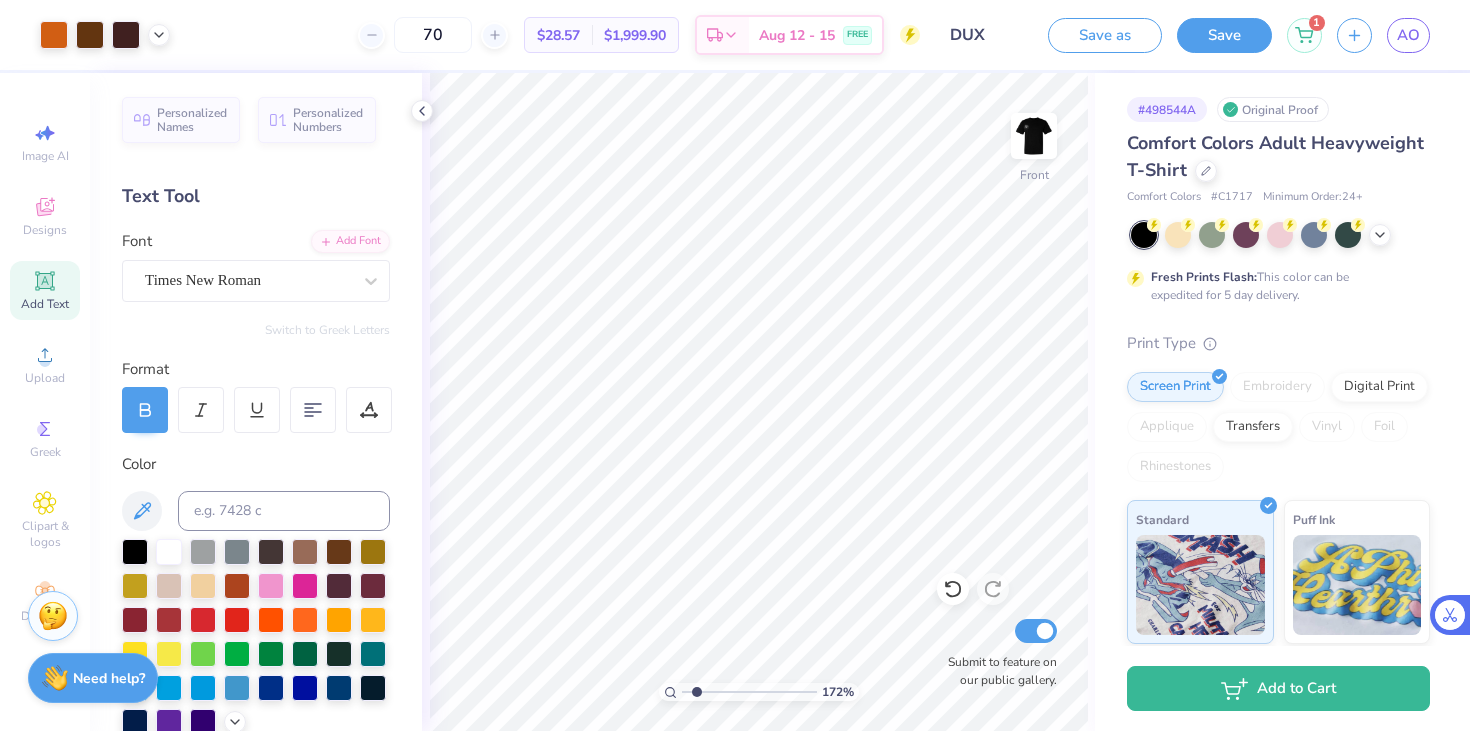 click at bounding box center [749, 692] 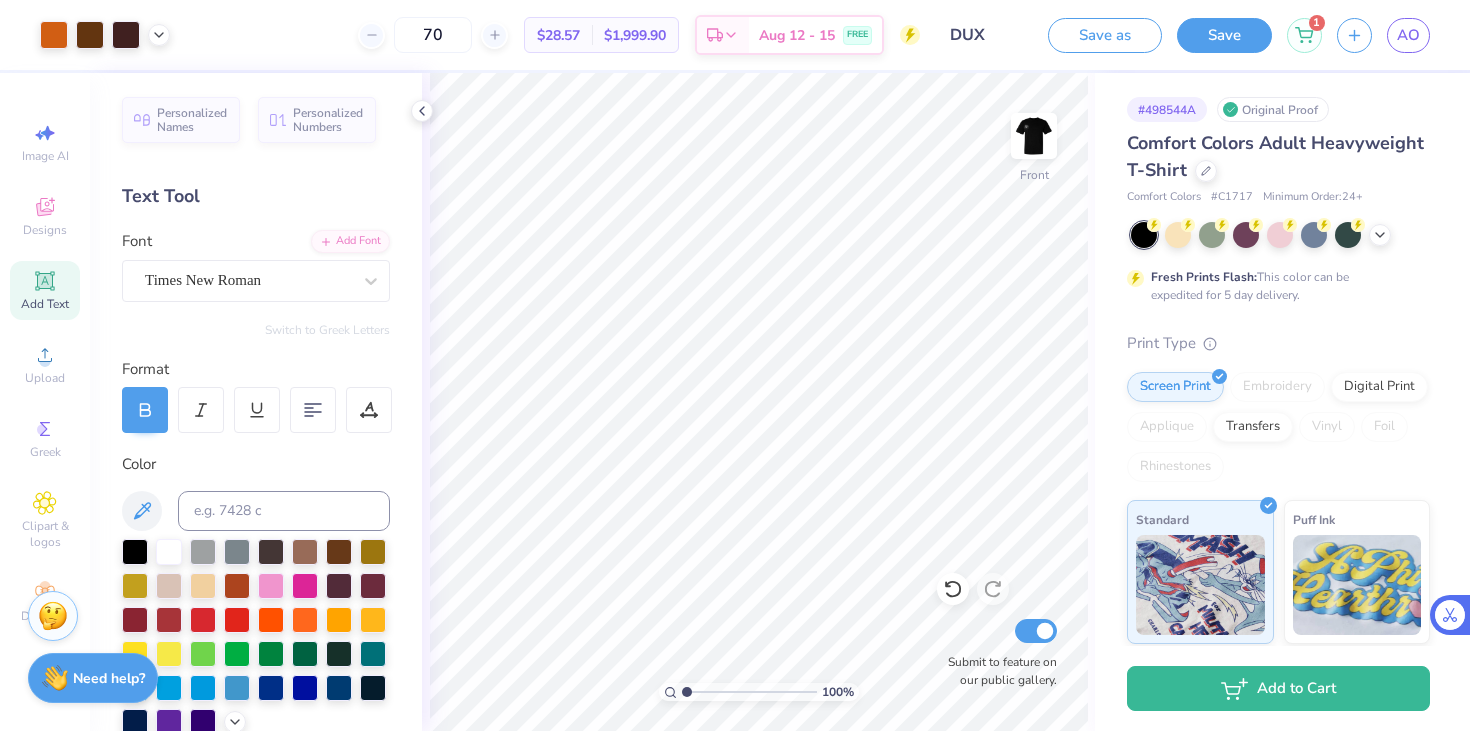 drag, startPoint x: 694, startPoint y: 687, endPoint x: 668, endPoint y: 685, distance: 26.076809 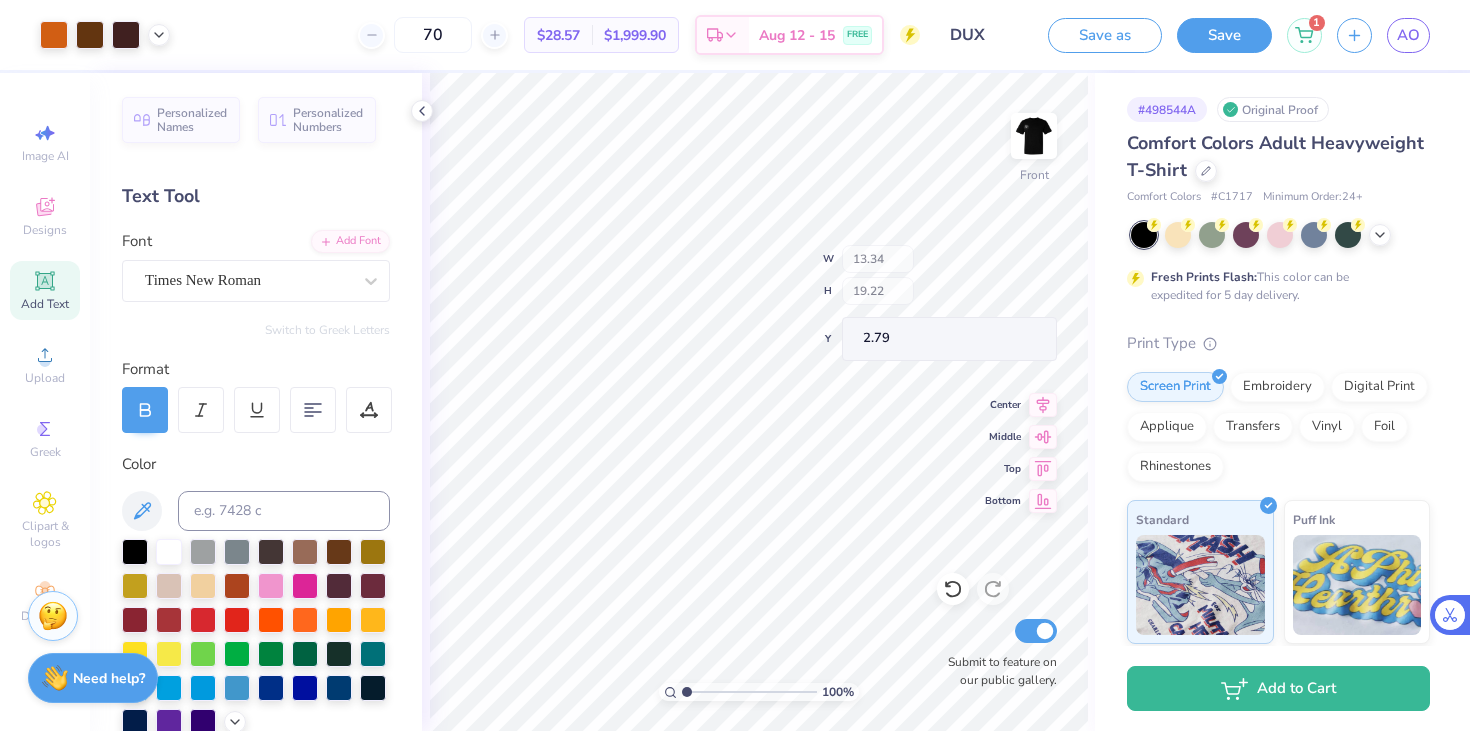 type on "8.22" 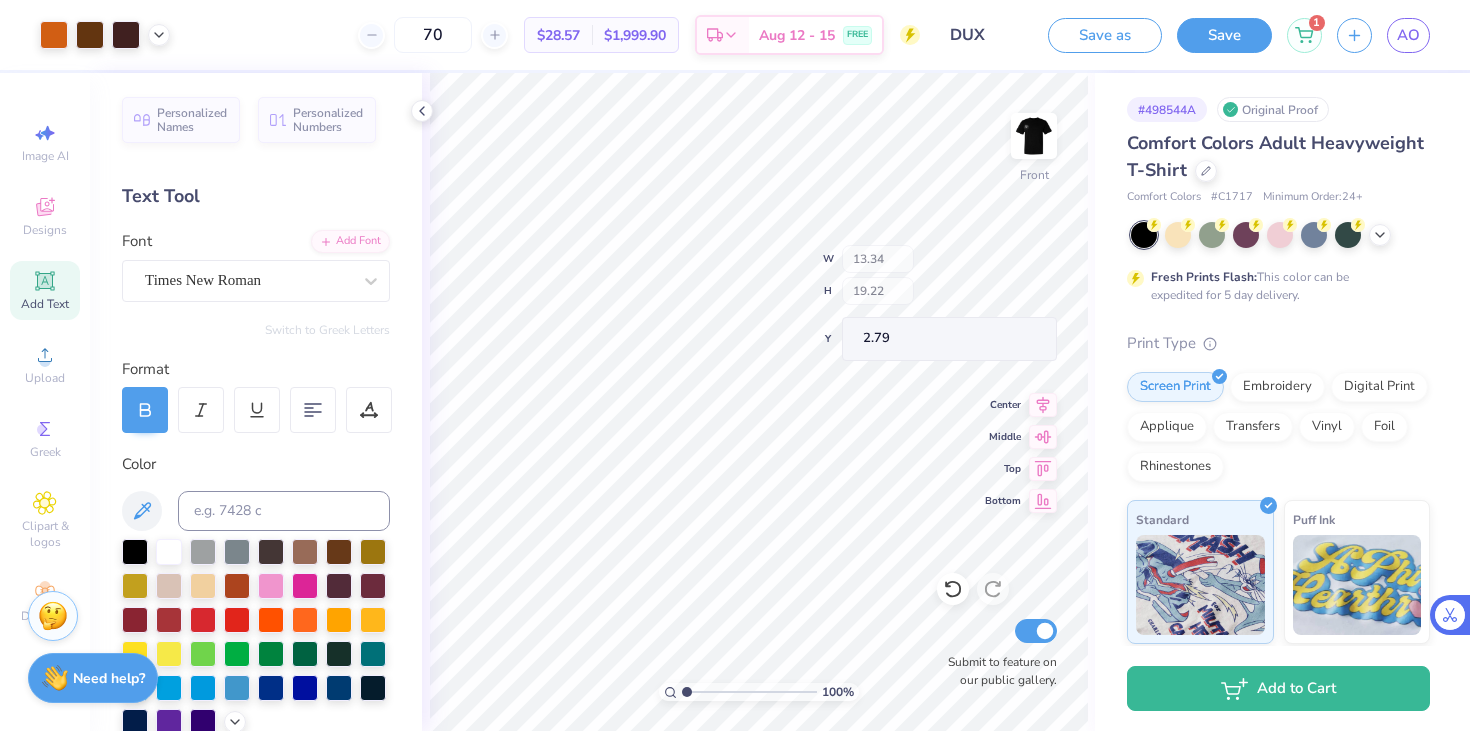 type on "11.85" 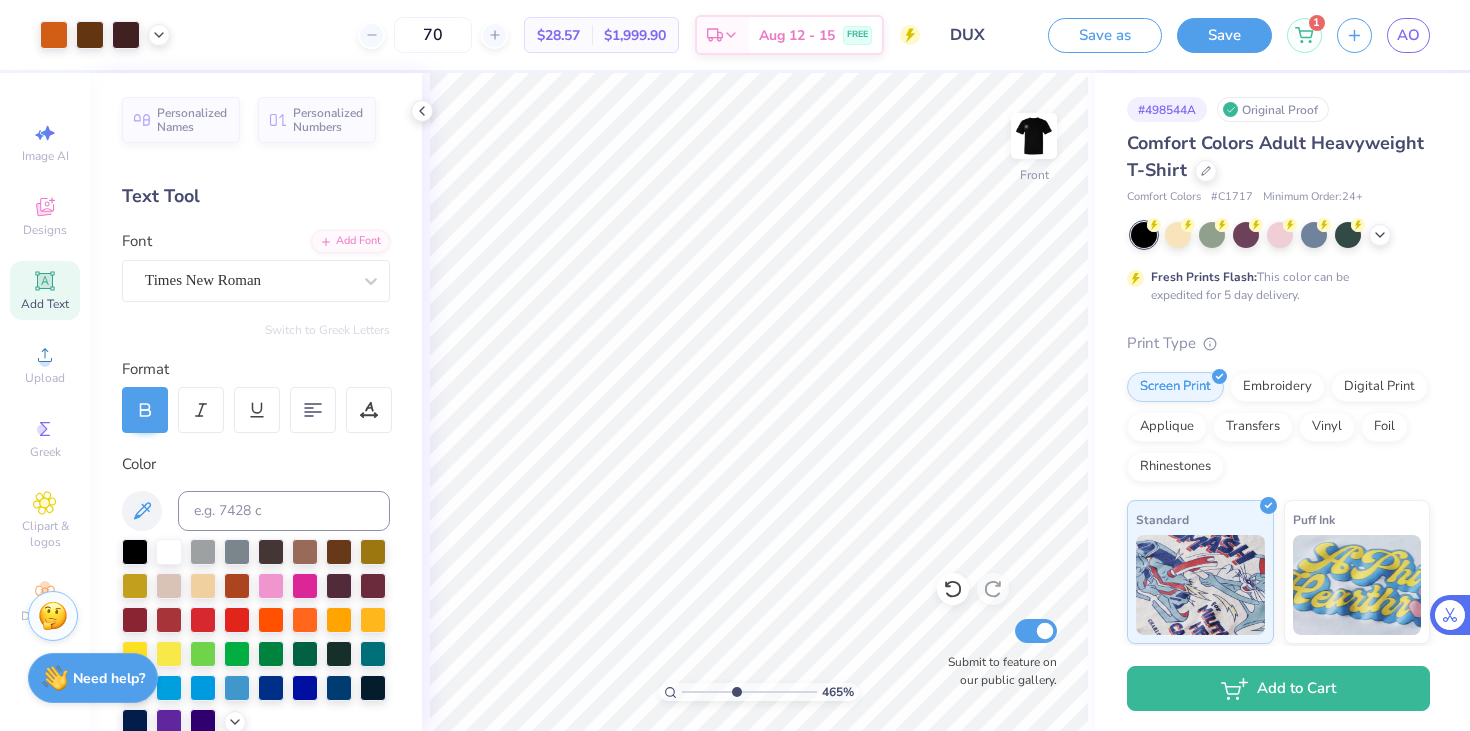 drag, startPoint x: 687, startPoint y: 694, endPoint x: 735, endPoint y: 690, distance: 48.166378 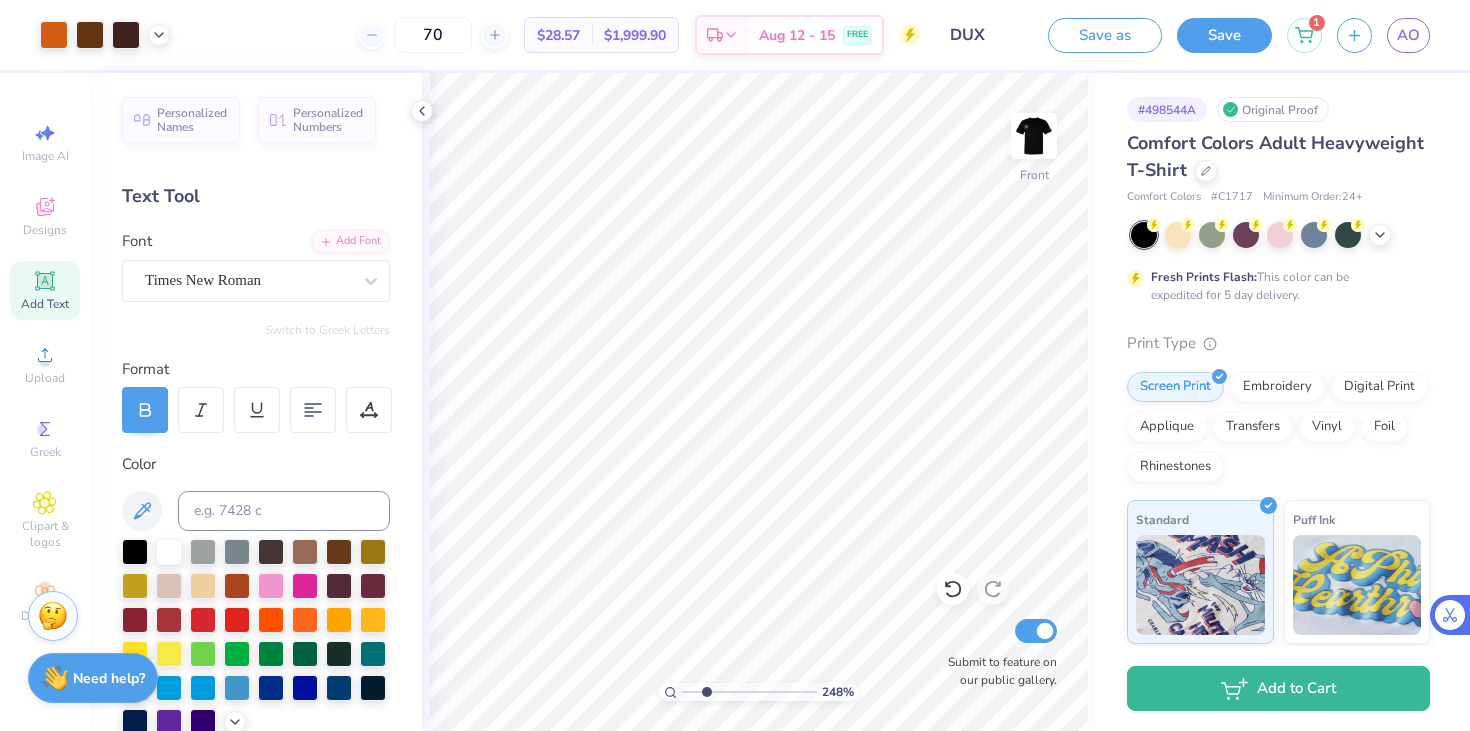drag, startPoint x: 735, startPoint y: 689, endPoint x: 706, endPoint y: 687, distance: 29.068884 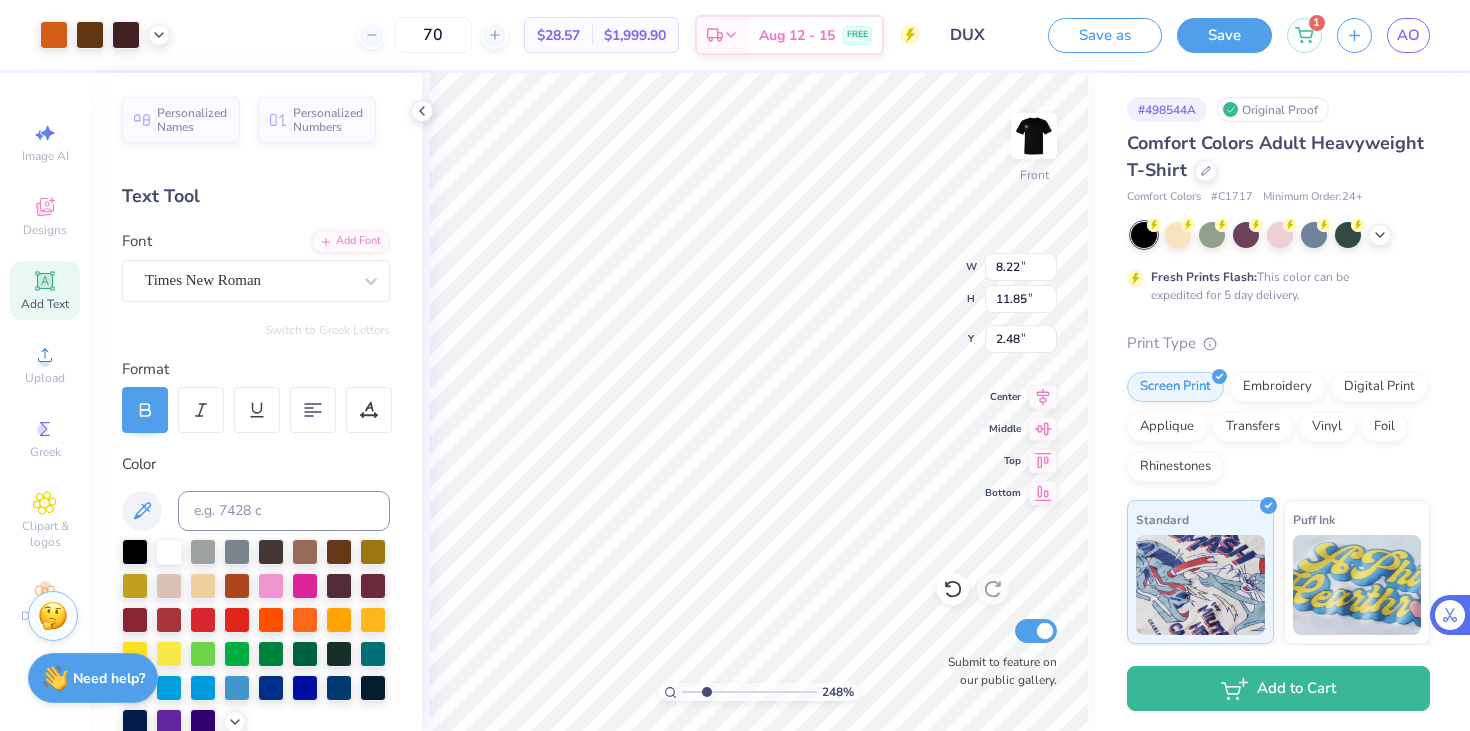 type on "3.77" 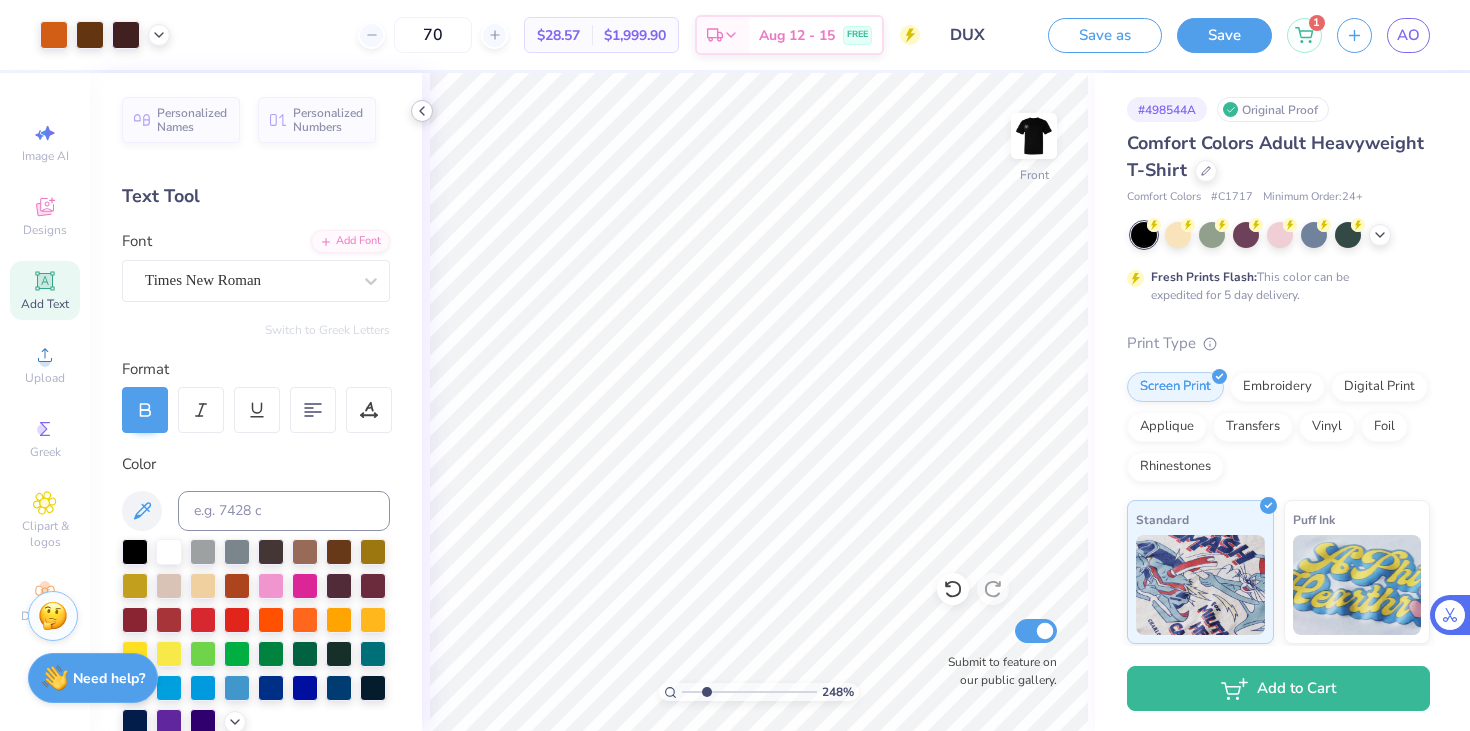 click 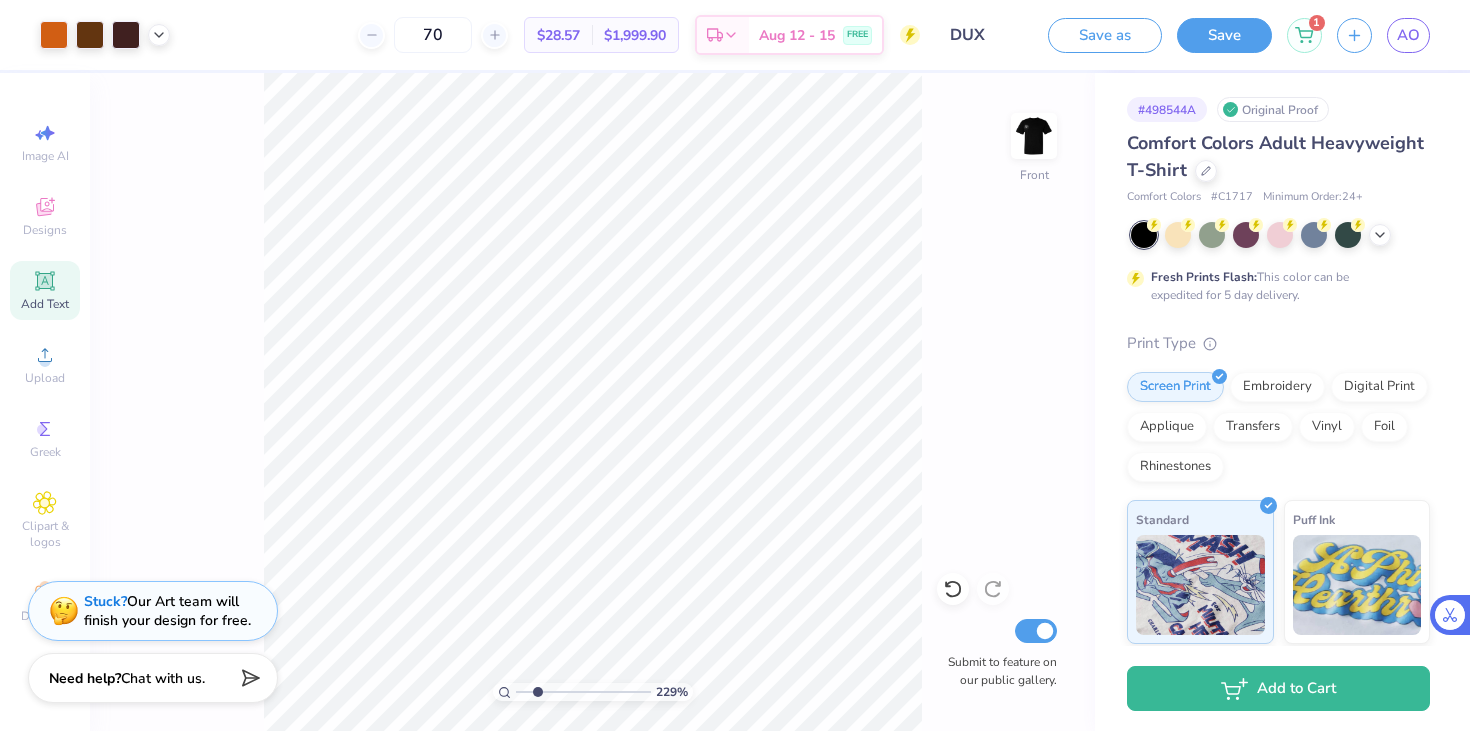 click at bounding box center [583, 692] 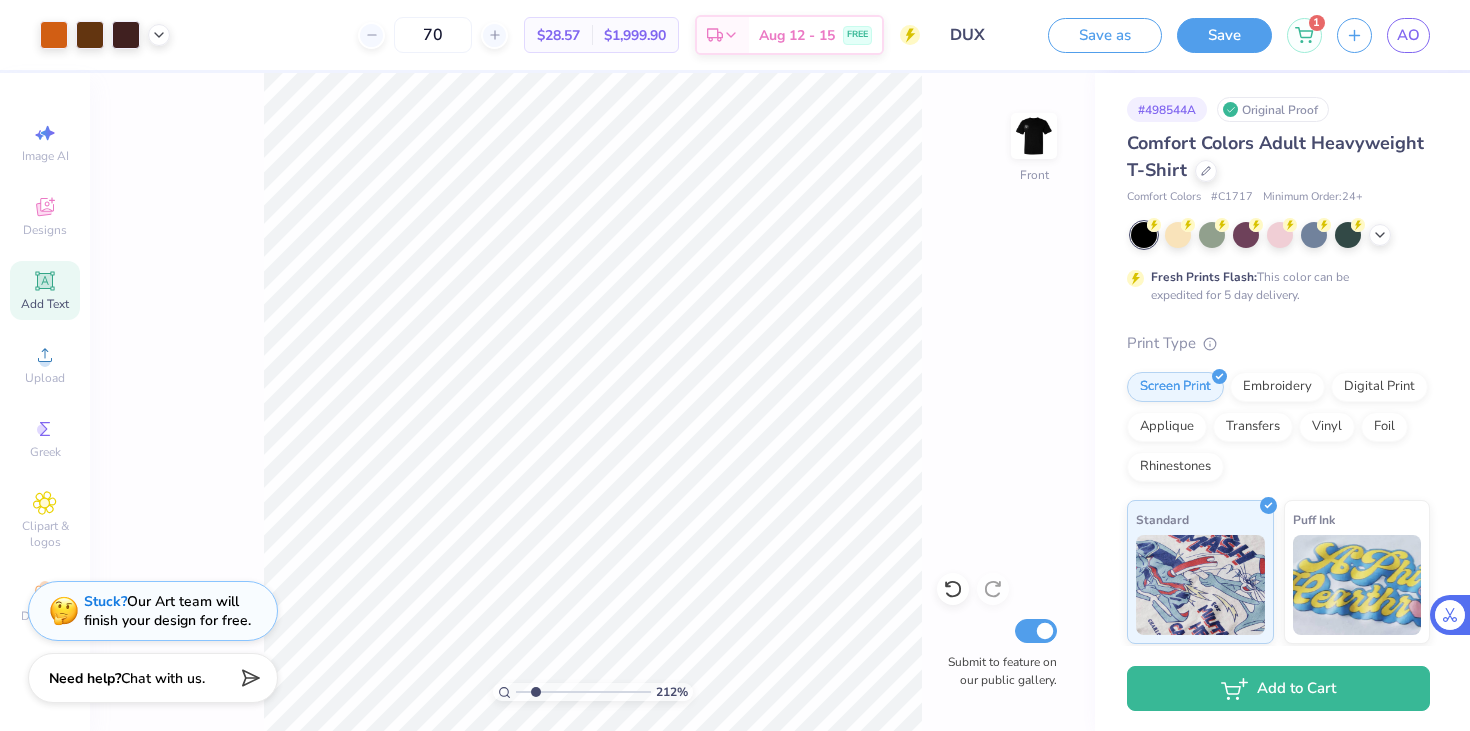type on "2.12" 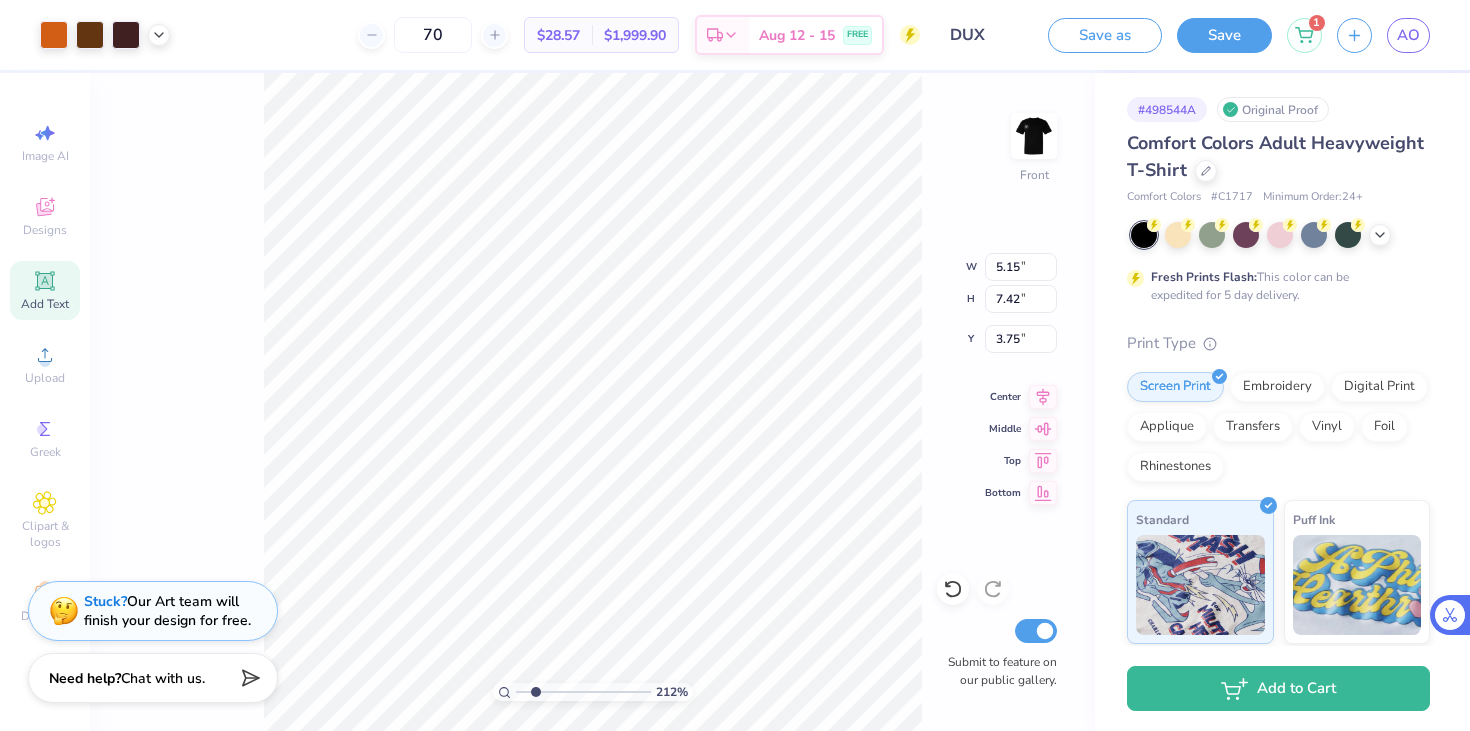 type on "5.15" 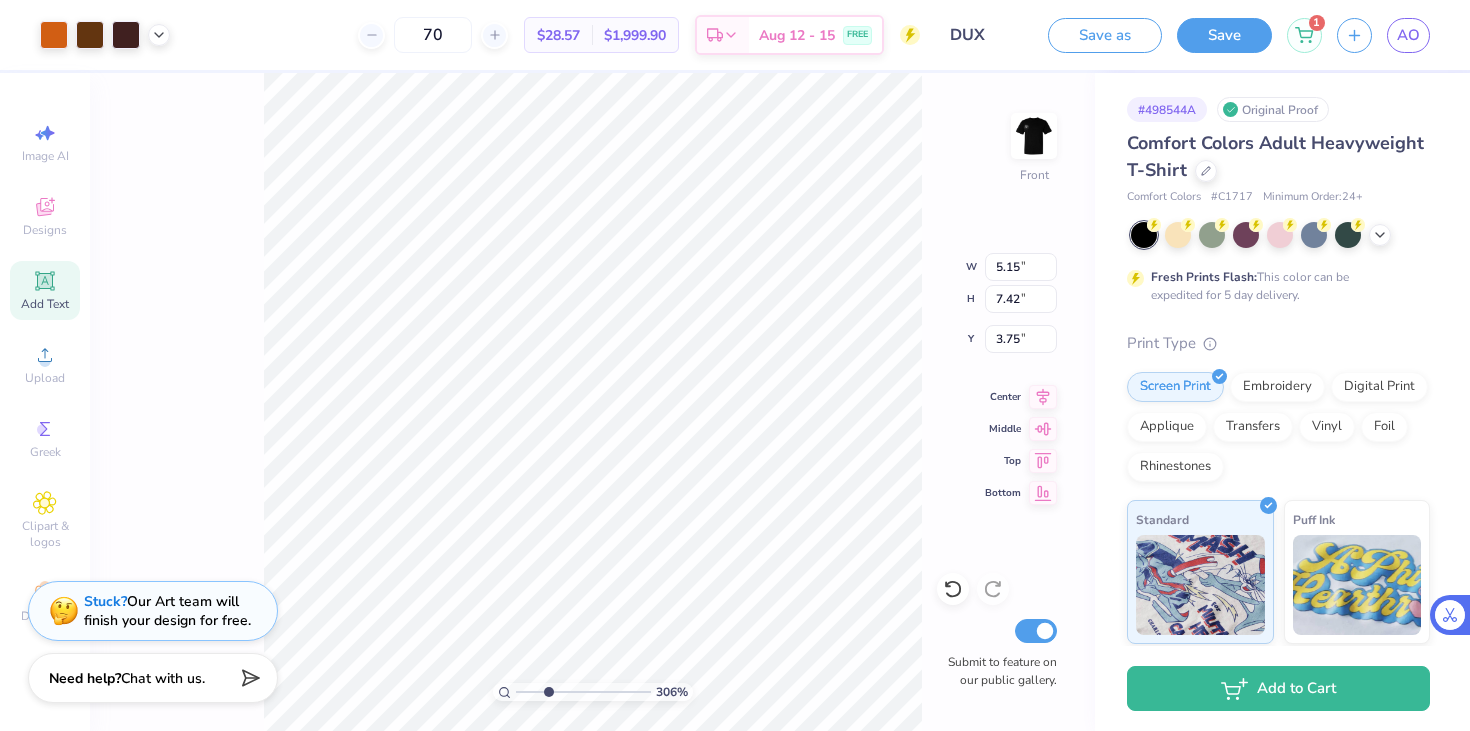 drag, startPoint x: 533, startPoint y: 693, endPoint x: 548, endPoint y: 694, distance: 15.033297 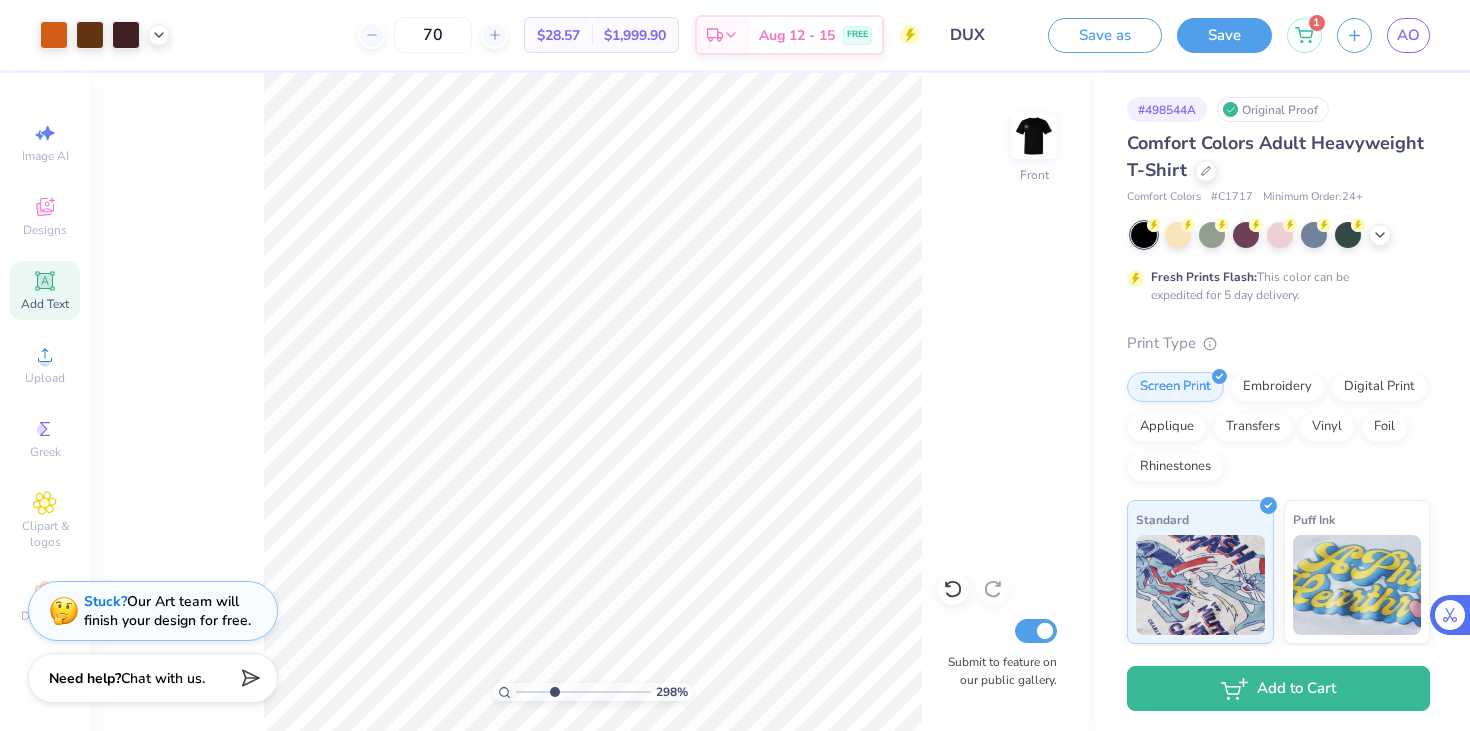 click at bounding box center (583, 692) 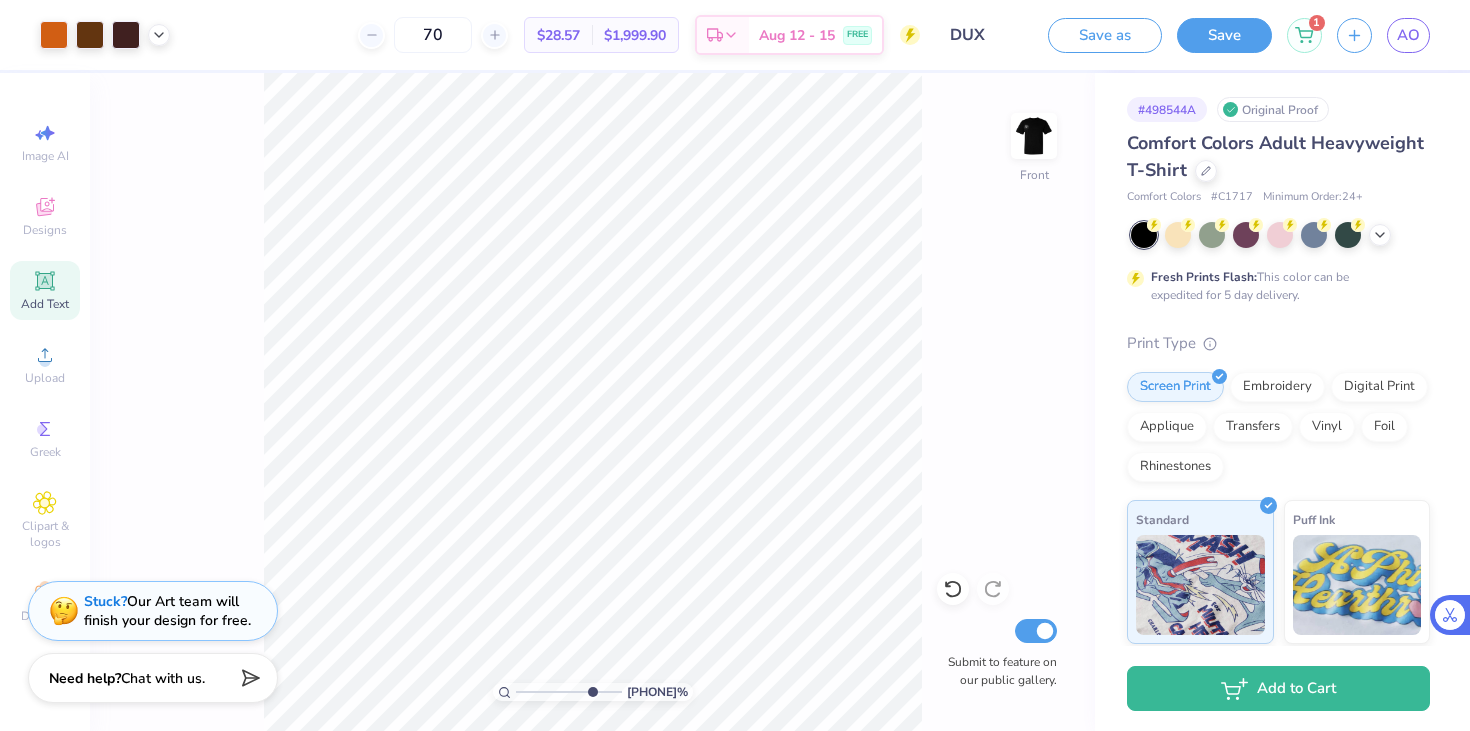 drag, startPoint x: 554, startPoint y: 692, endPoint x: 610, endPoint y: 691, distance: 56.008926 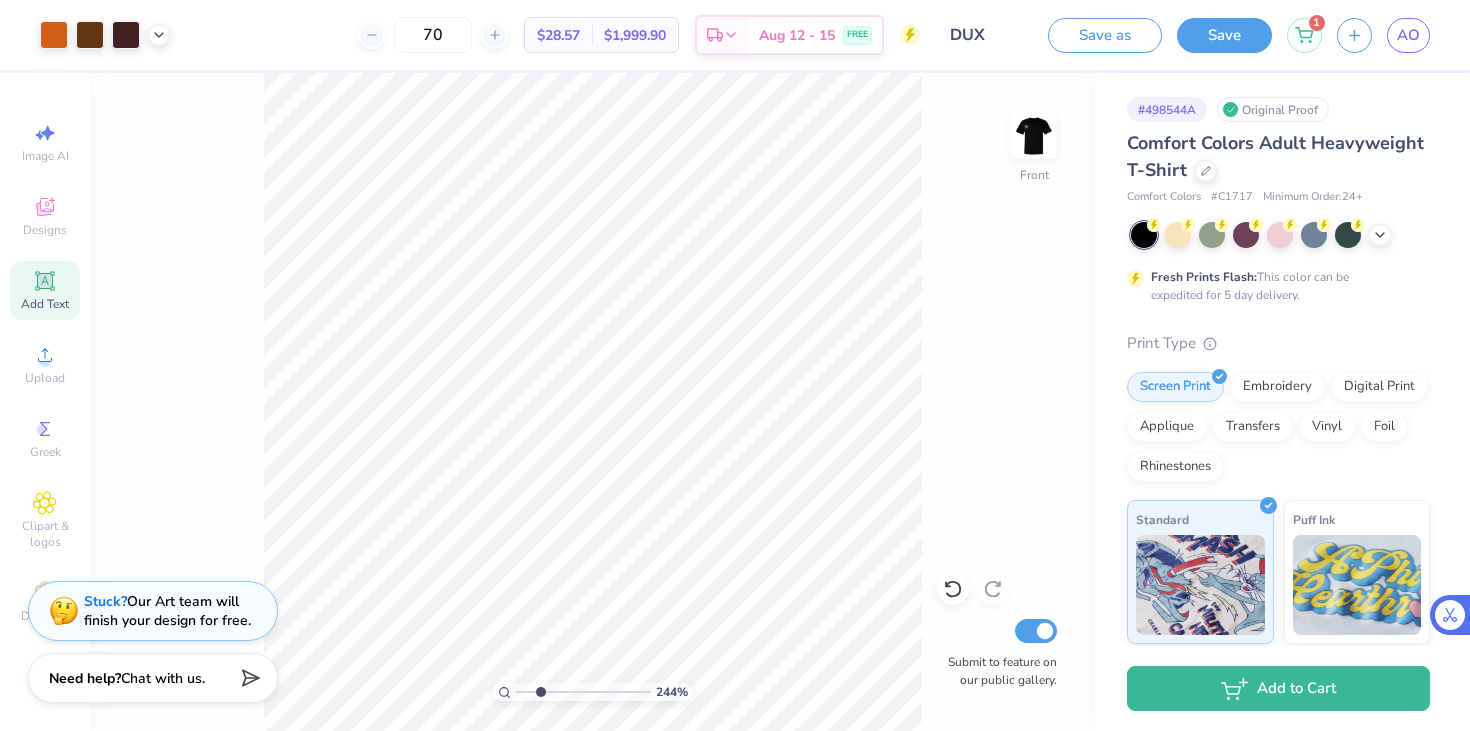drag, startPoint x: 599, startPoint y: 691, endPoint x: 540, endPoint y: 691, distance: 59 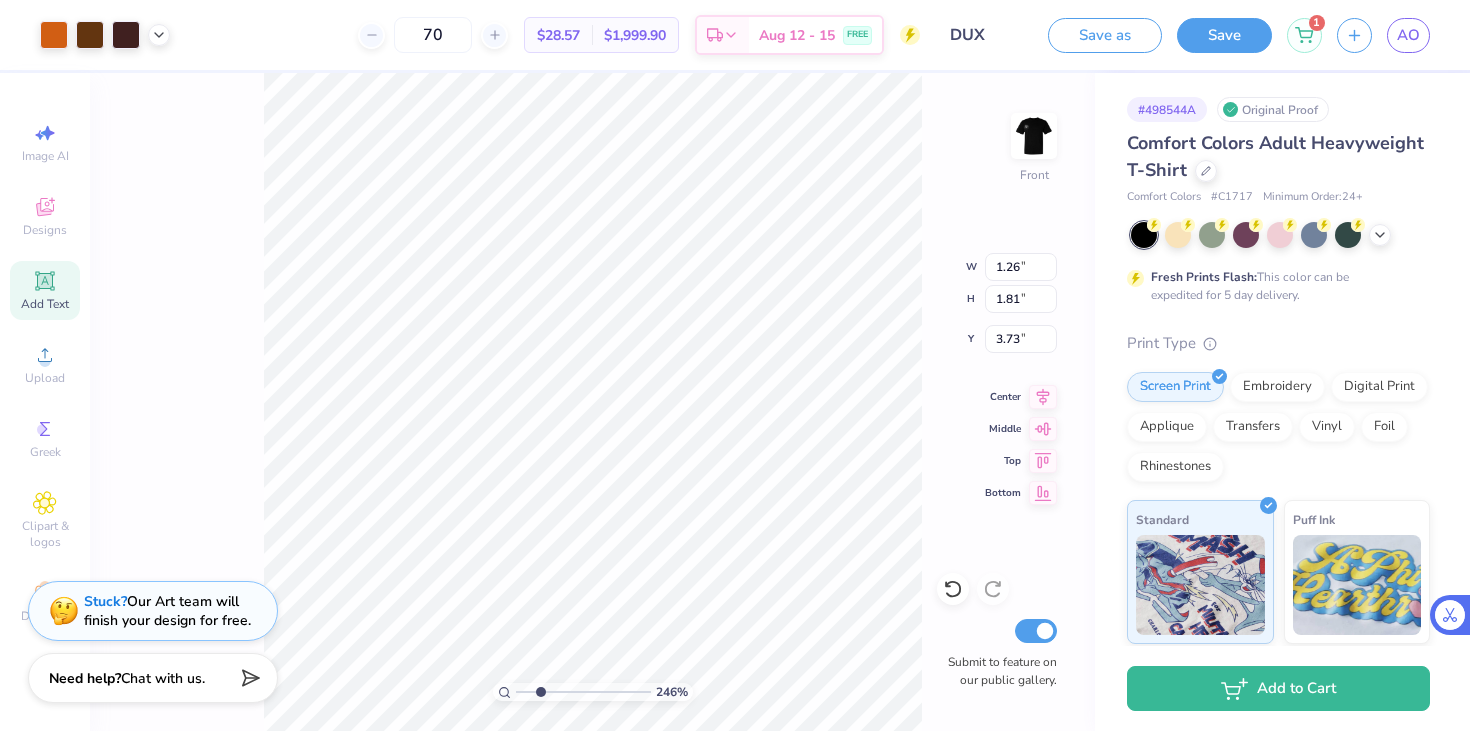 type on "1.26" 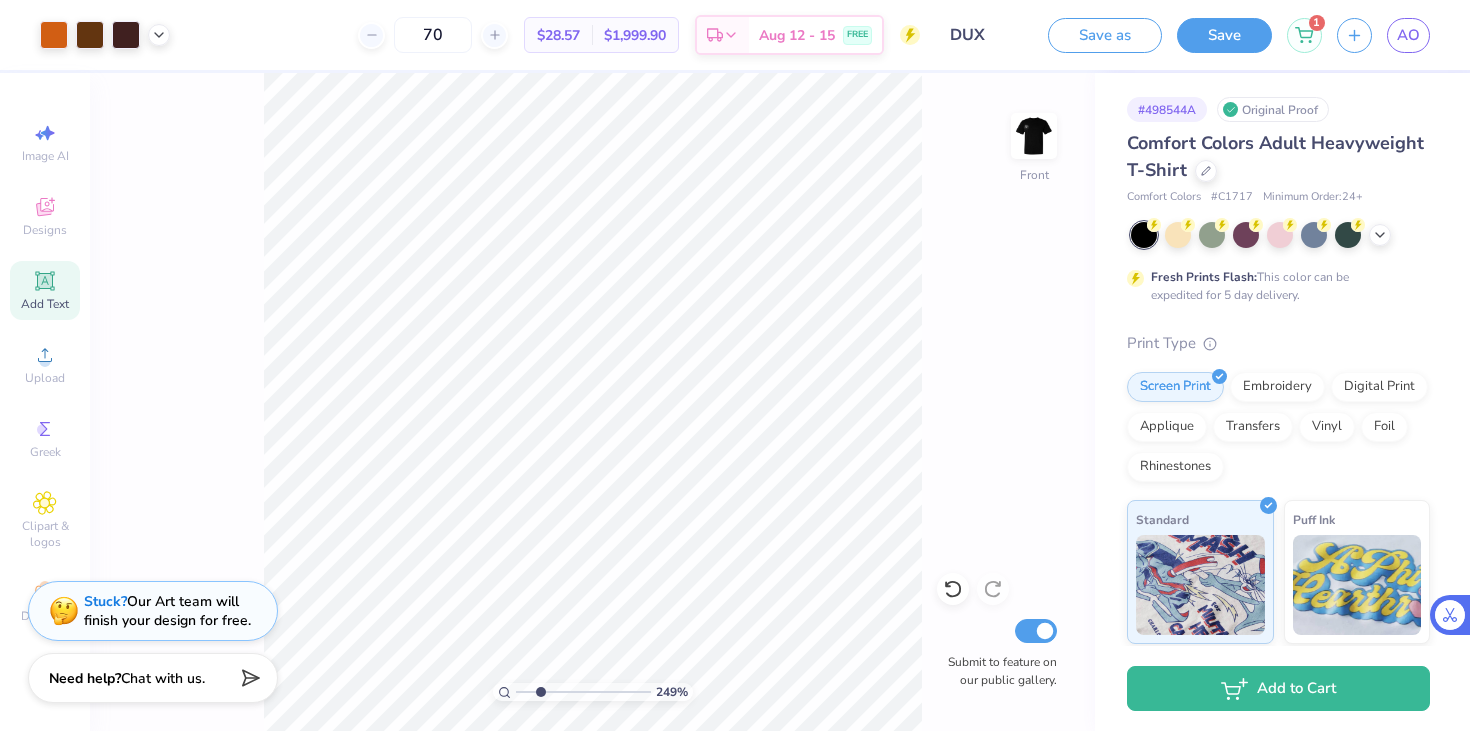 click at bounding box center (583, 692) 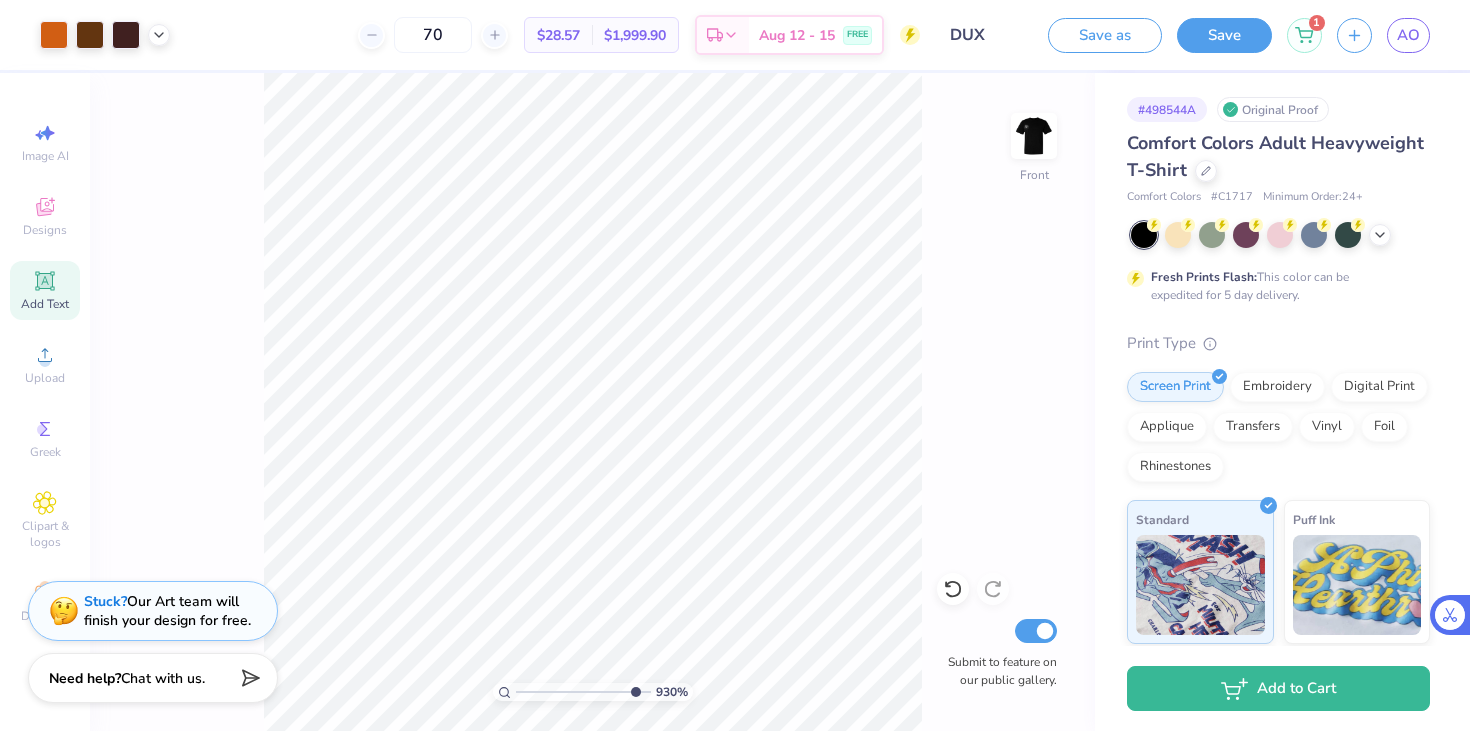 drag, startPoint x: 540, startPoint y: 686, endPoint x: 631, endPoint y: 689, distance: 91.04944 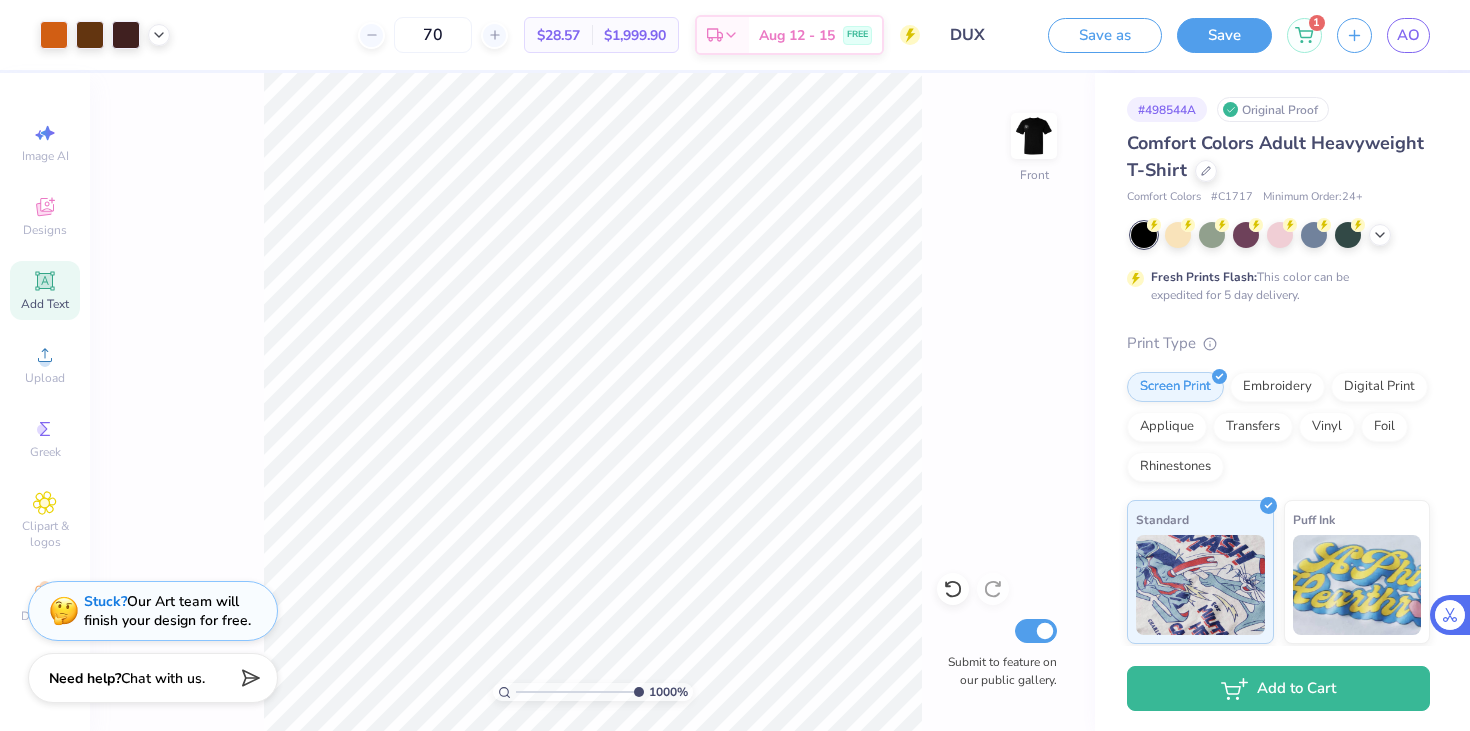 type on "10" 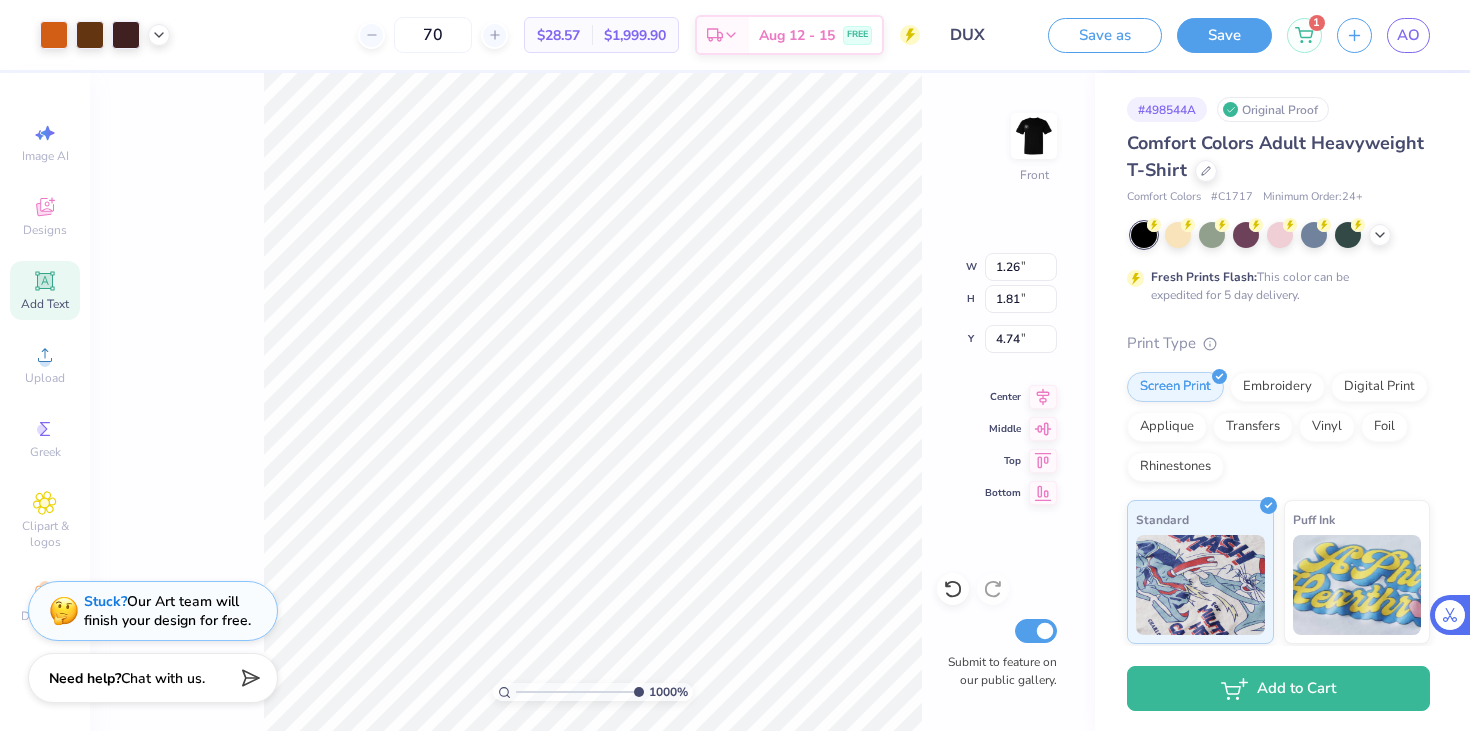 type on "1.49" 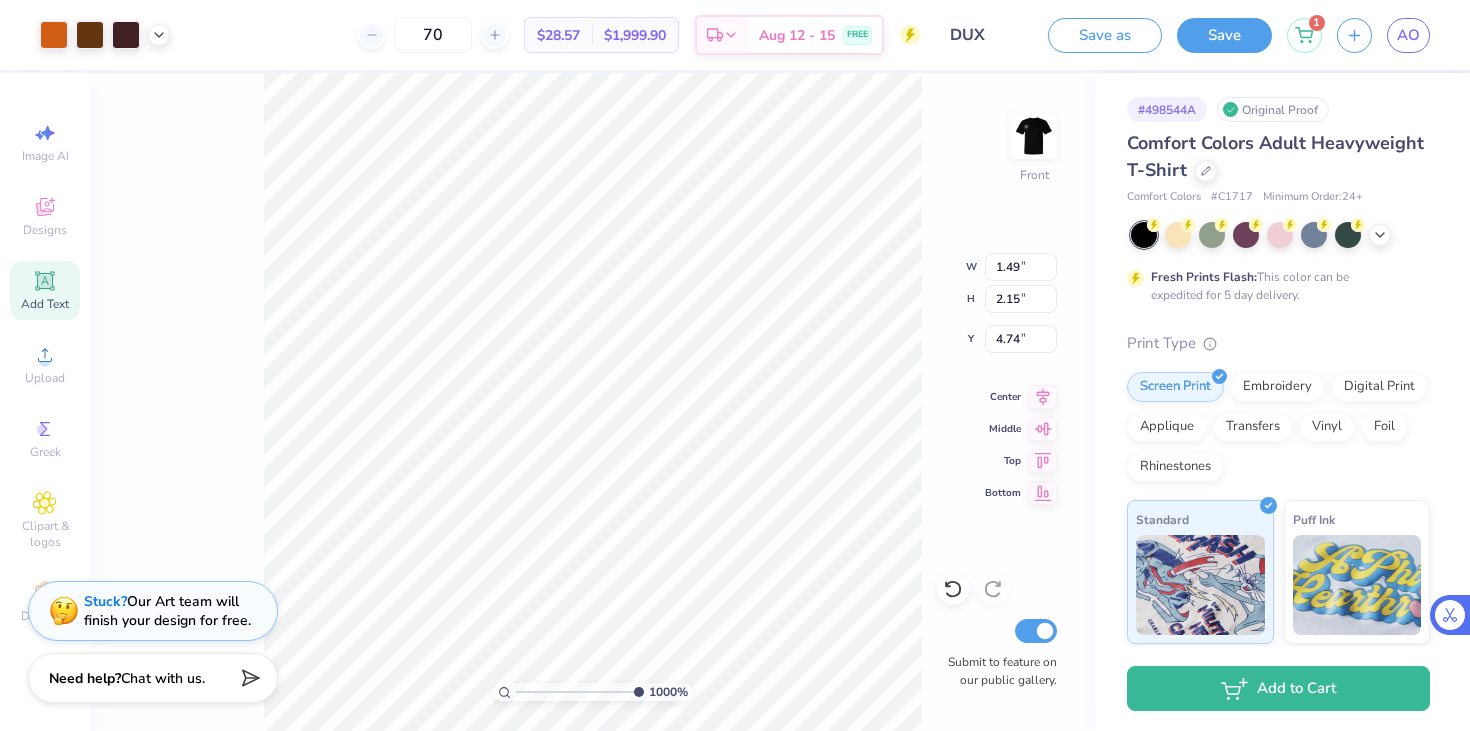 click on "1000  % Front W 1.49 1.49 " H 2.15 2.15 " Y 4.74 4.74 " Center Middle Top Bottom Submit to feature on our public gallery." at bounding box center [592, 402] 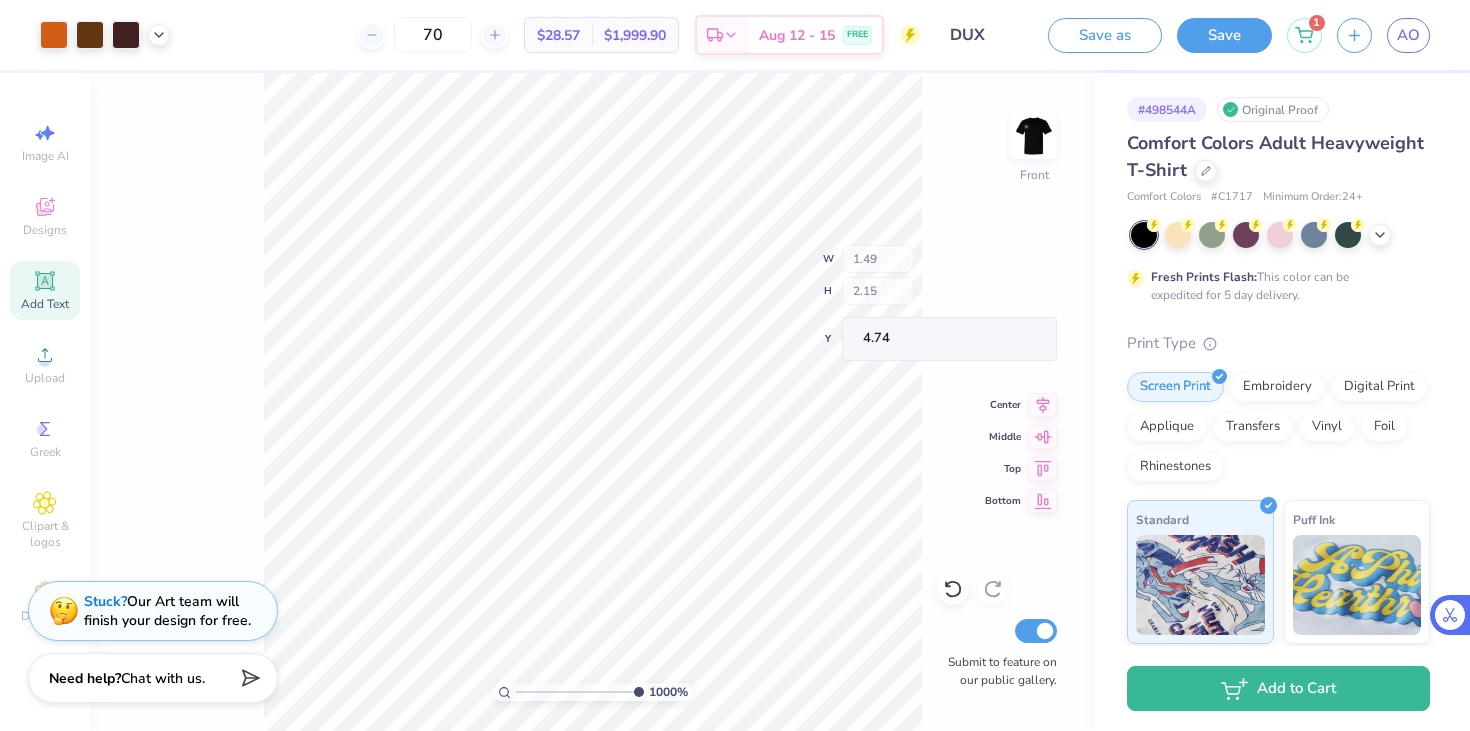 type on "1.77" 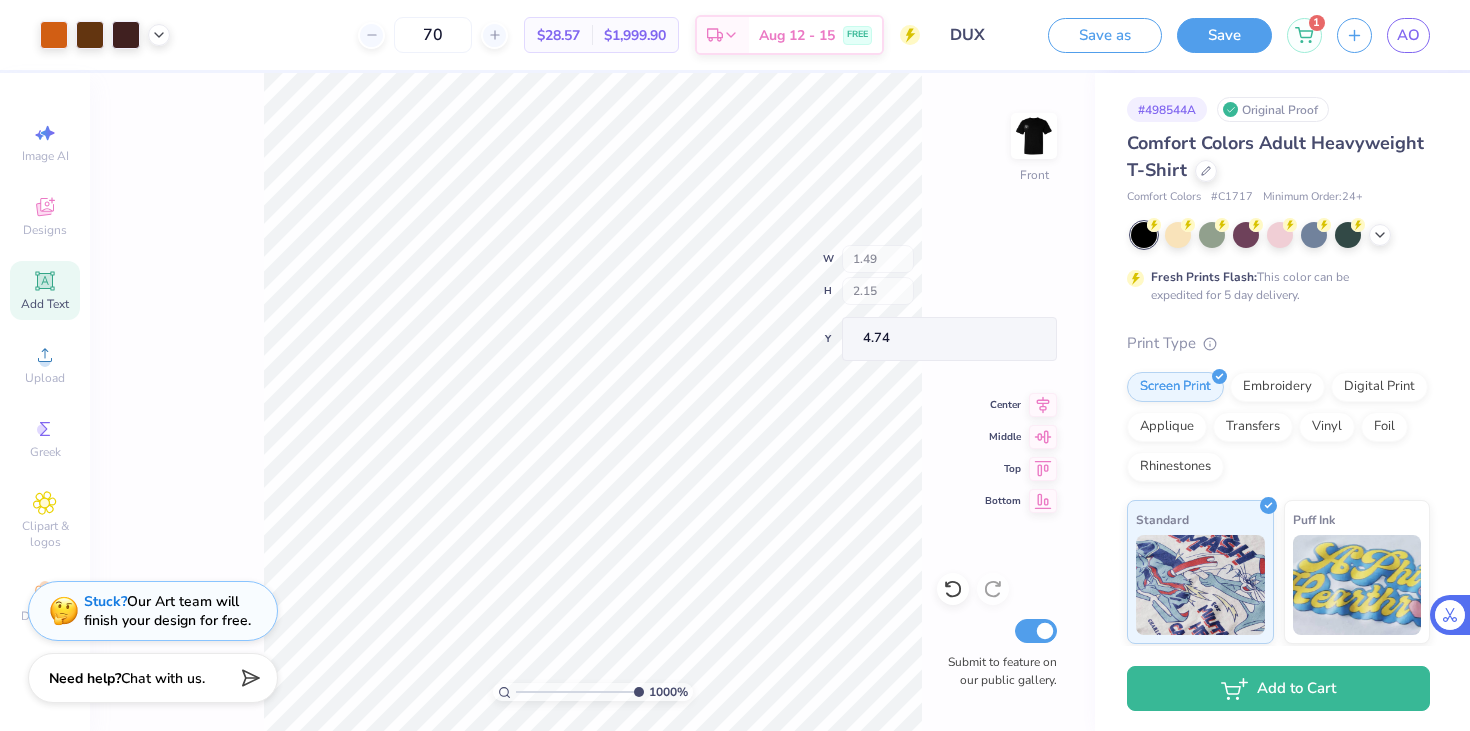 type on "2.55" 